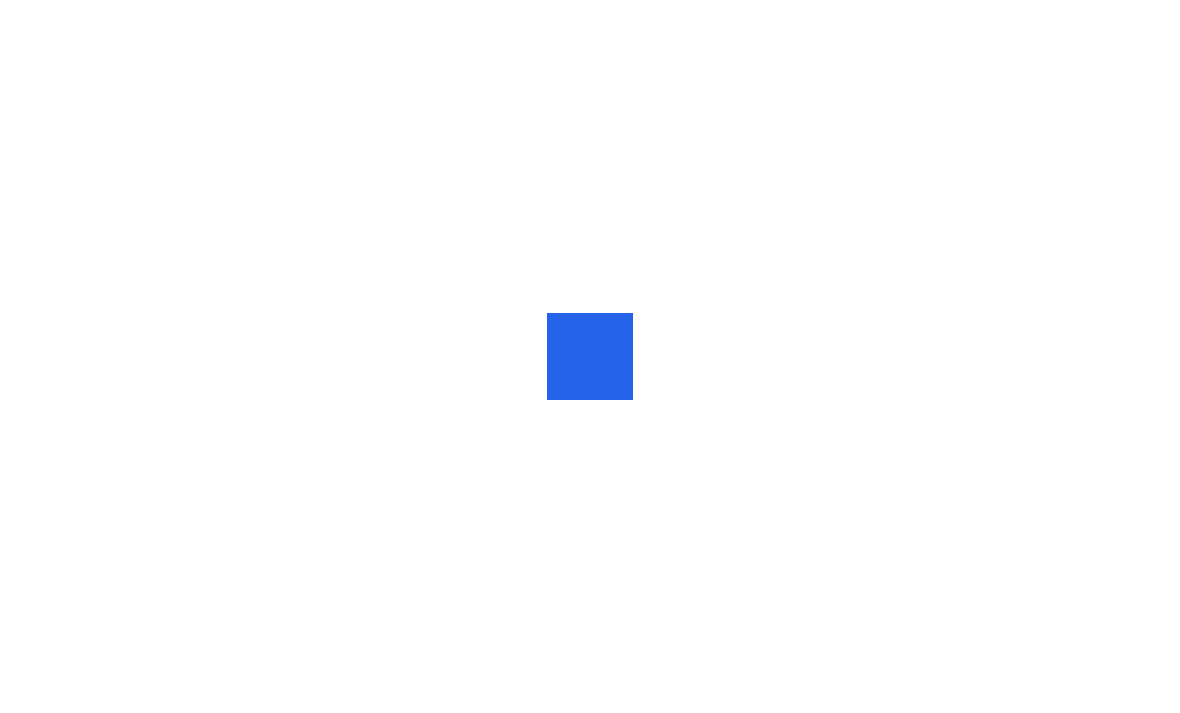 scroll, scrollTop: 0, scrollLeft: 0, axis: both 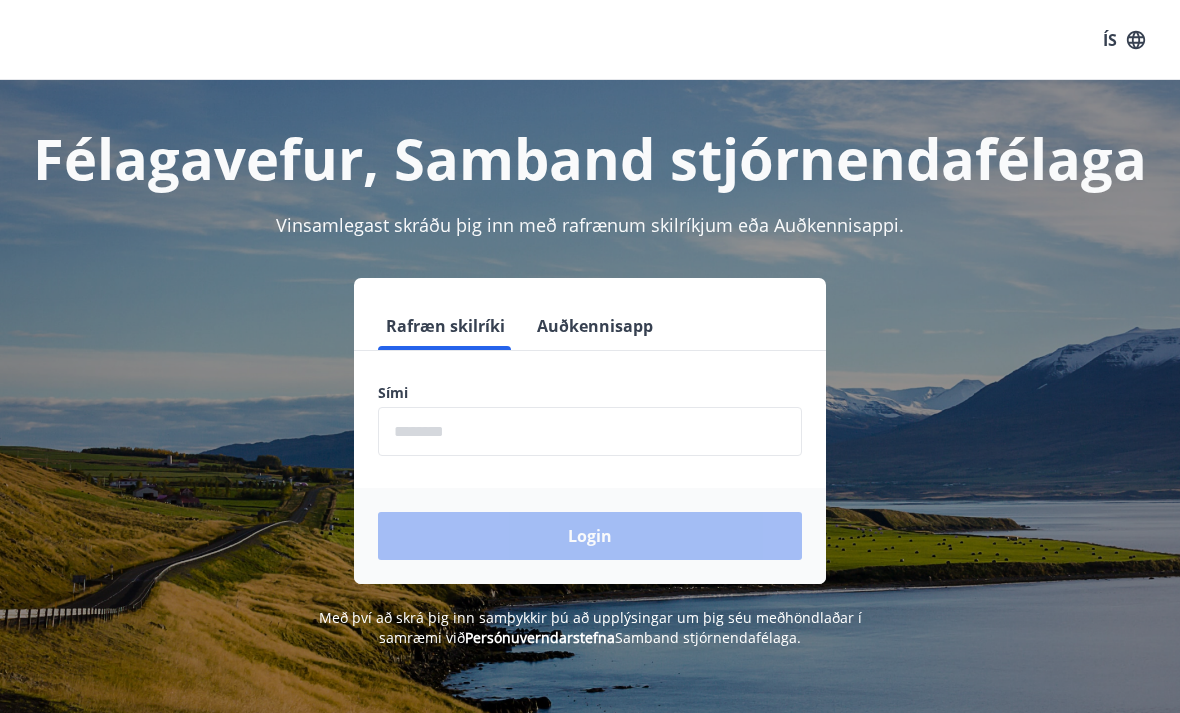 click at bounding box center (590, 431) 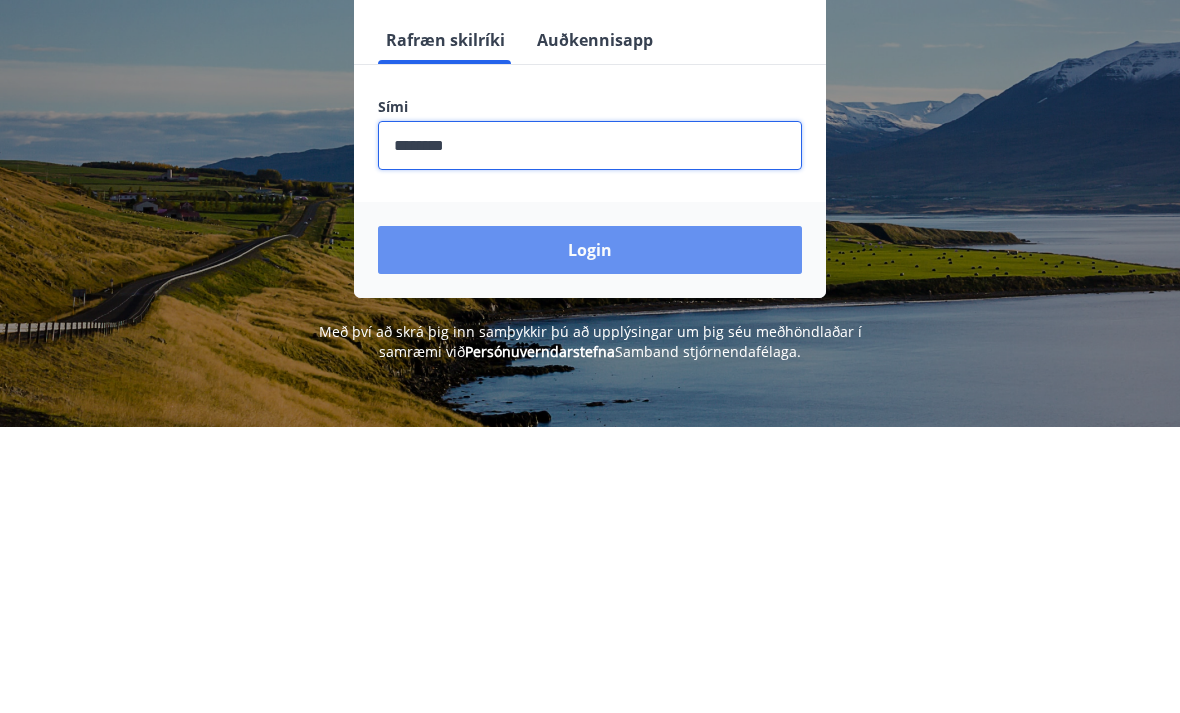 type on "********" 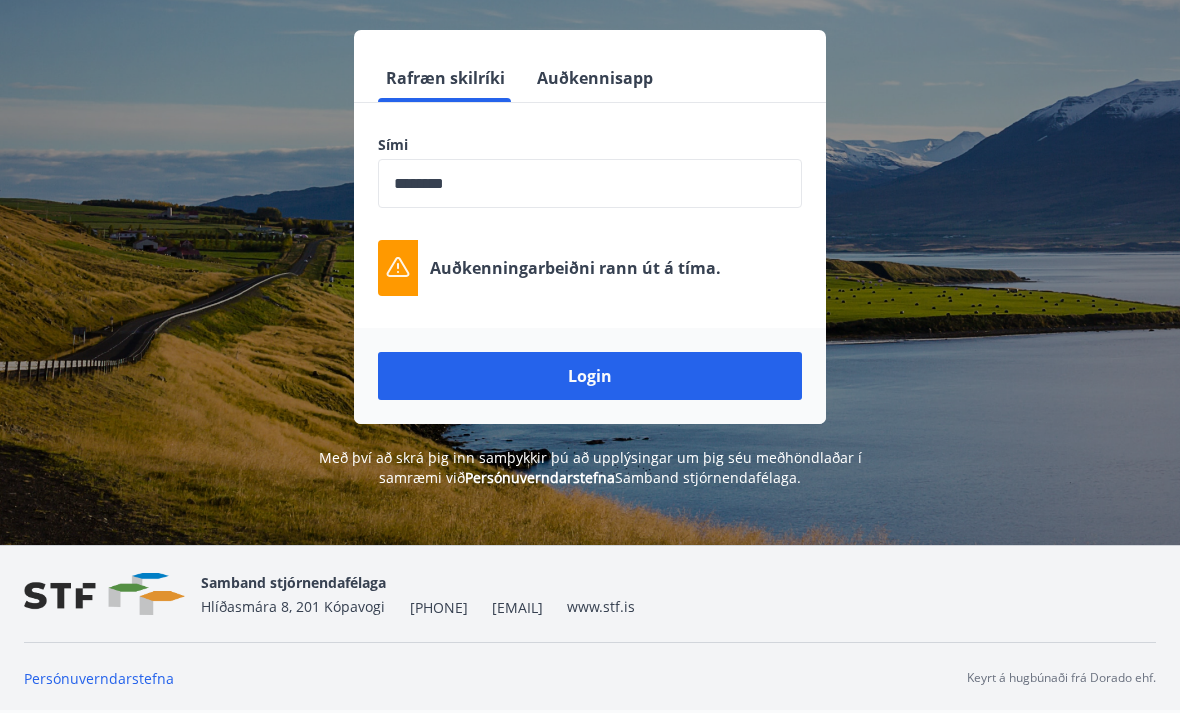 click on "Login" at bounding box center (590, 376) 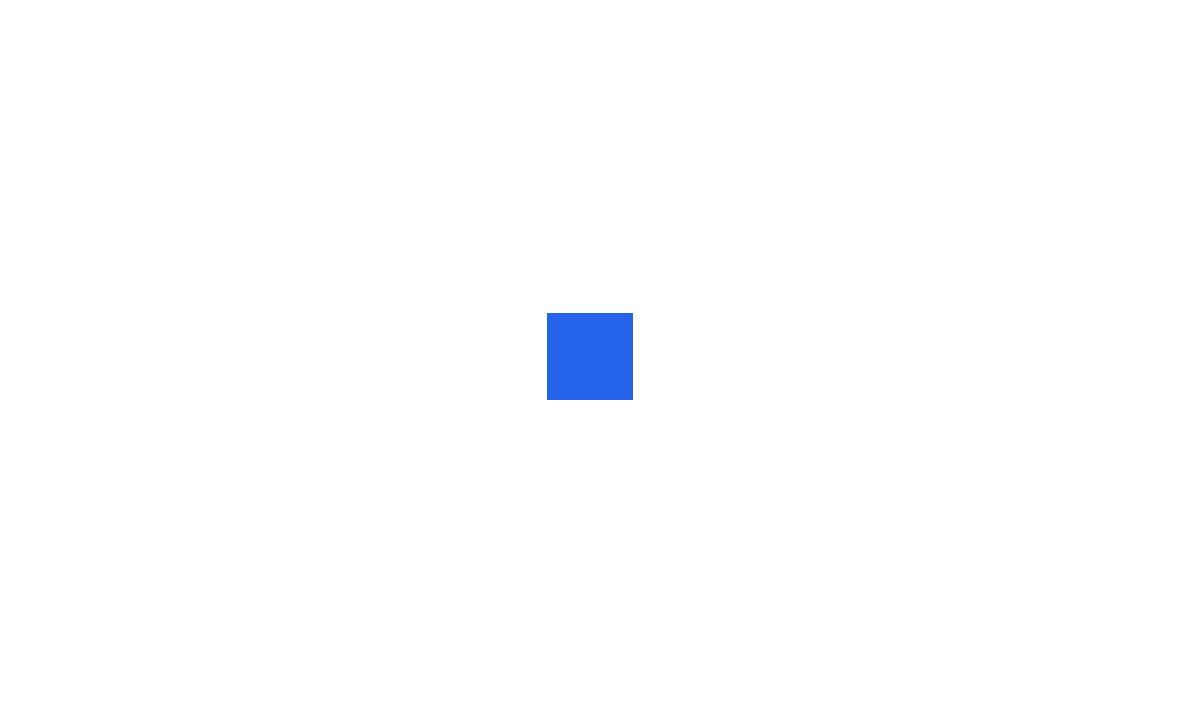 scroll, scrollTop: 0, scrollLeft: 0, axis: both 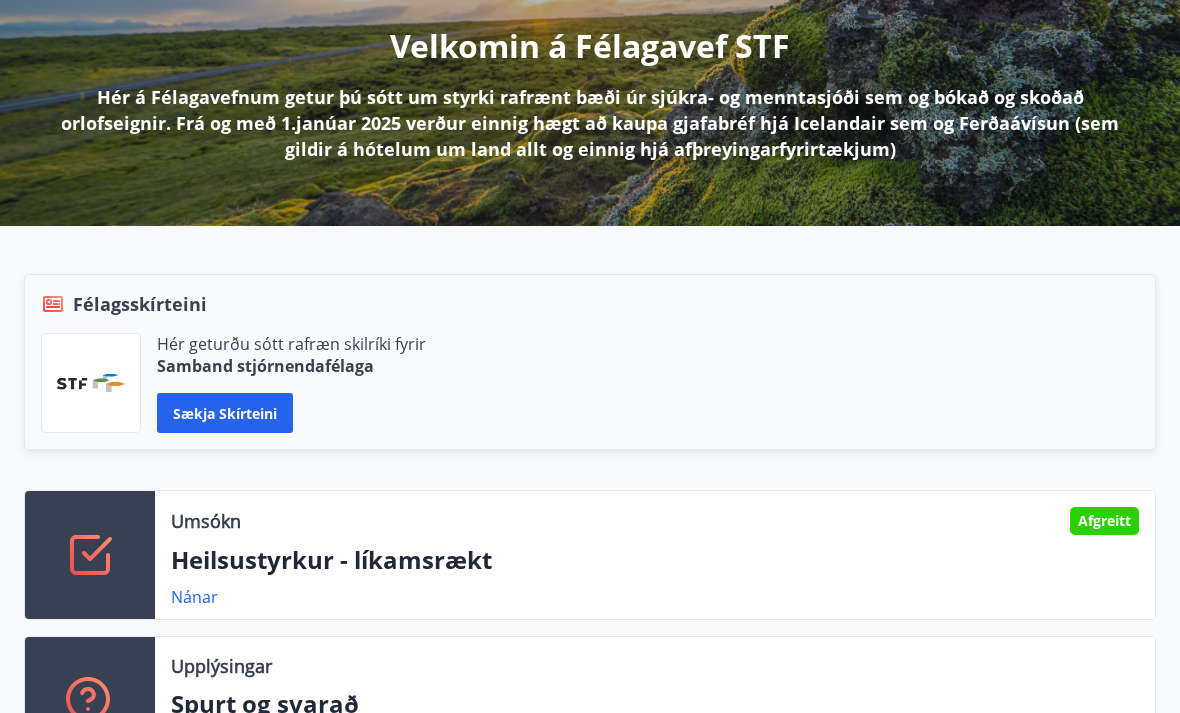 click on "Afgreitt" at bounding box center [1104, 521] 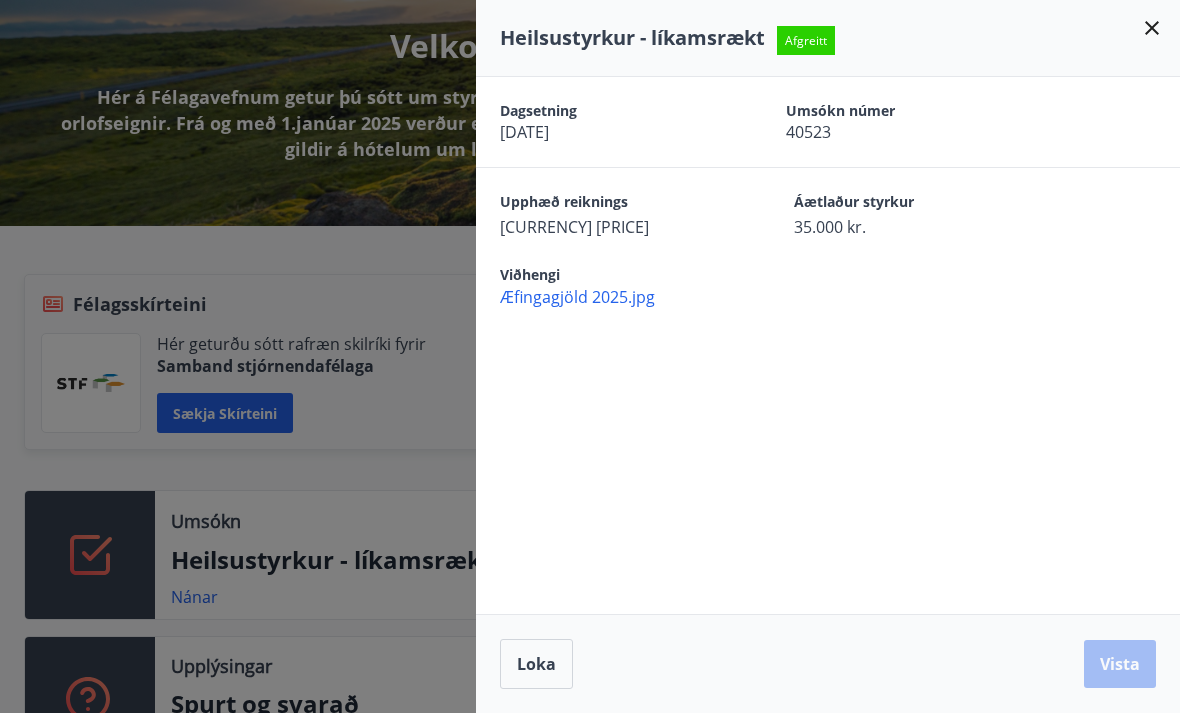 click on "Loka" at bounding box center [536, 664] 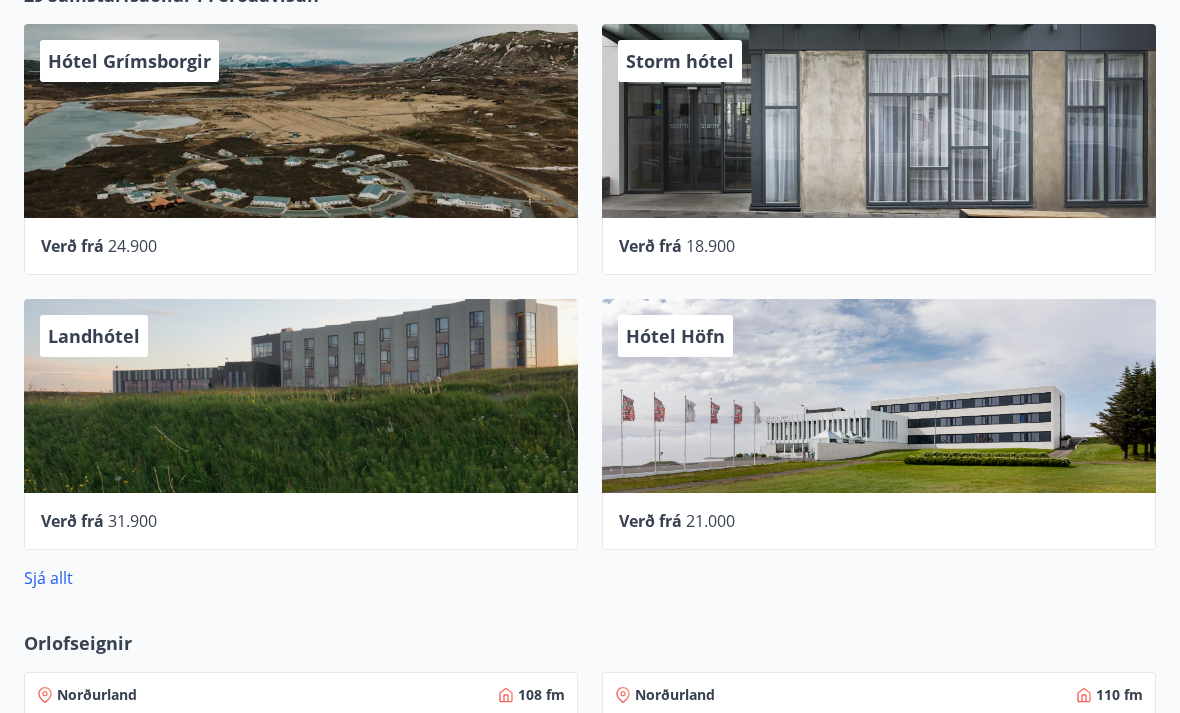 scroll, scrollTop: 1097, scrollLeft: 0, axis: vertical 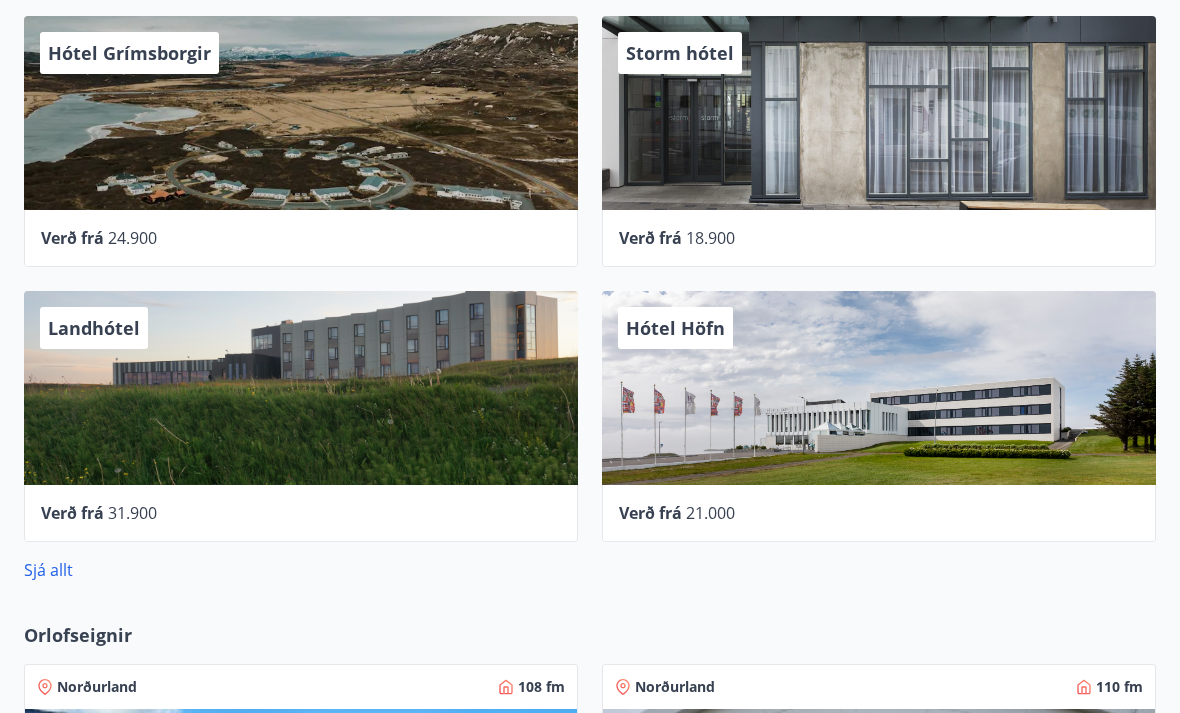 click on "Hótel Höfn" at bounding box center (675, 328) 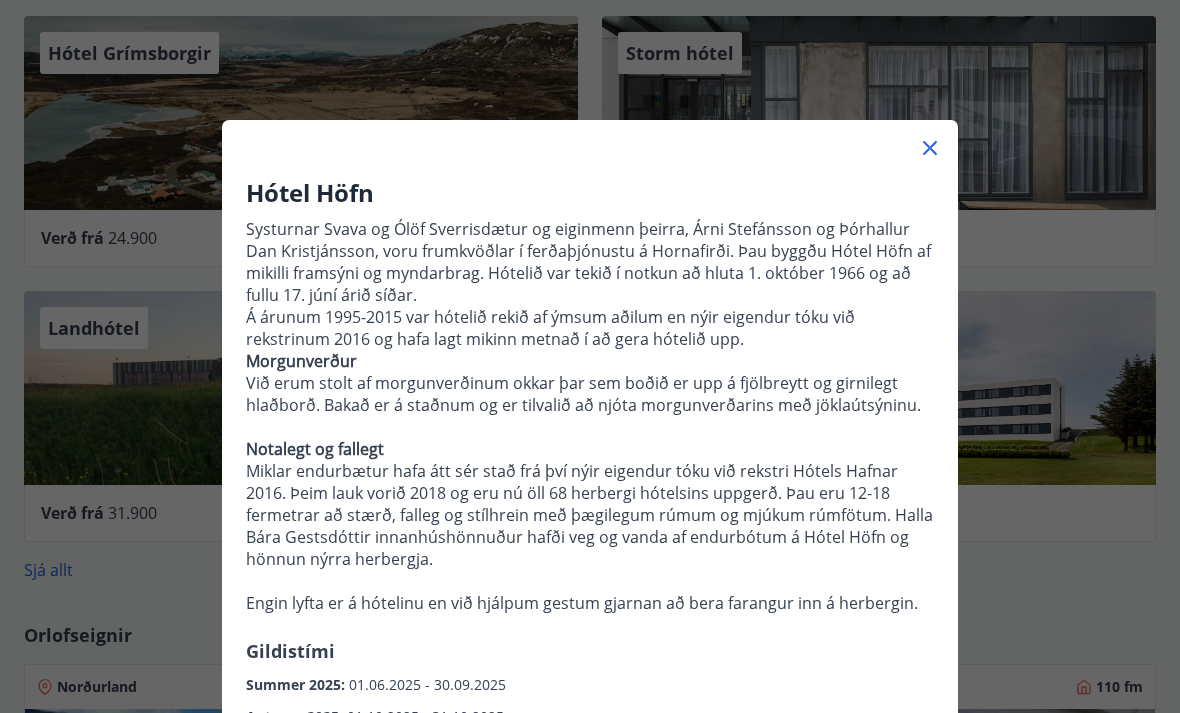 scroll, scrollTop: 0, scrollLeft: 0, axis: both 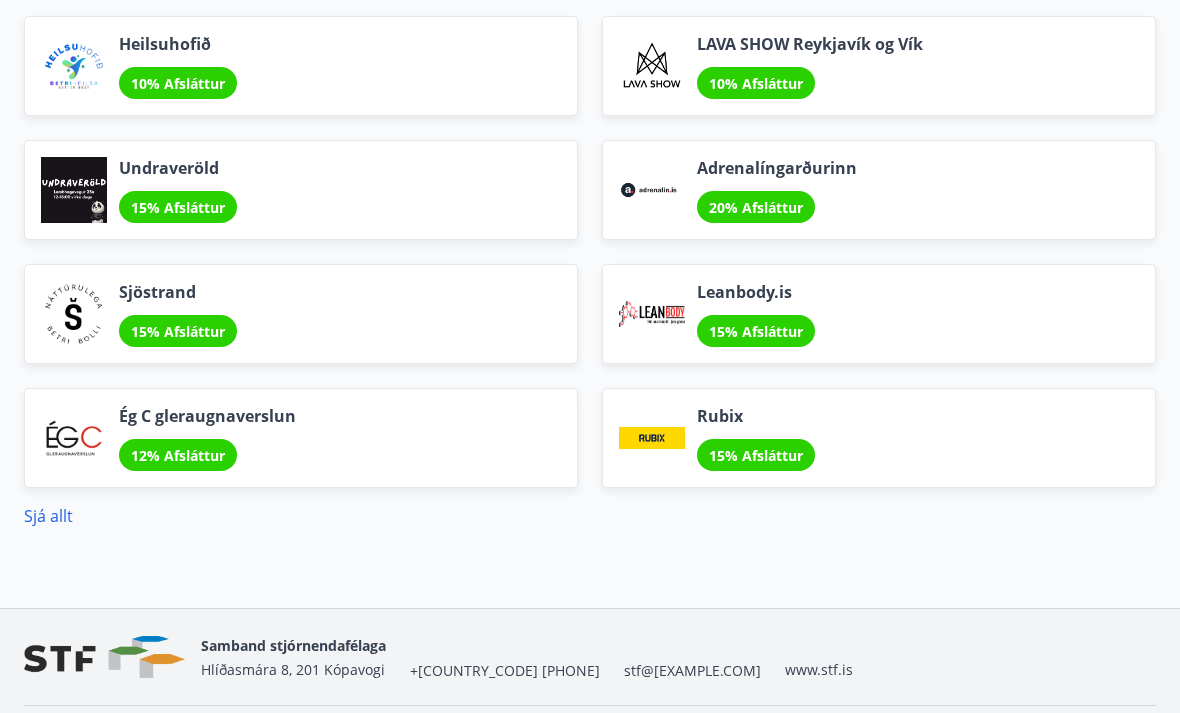 click on "15% Afsláttur" at bounding box center [756, 455] 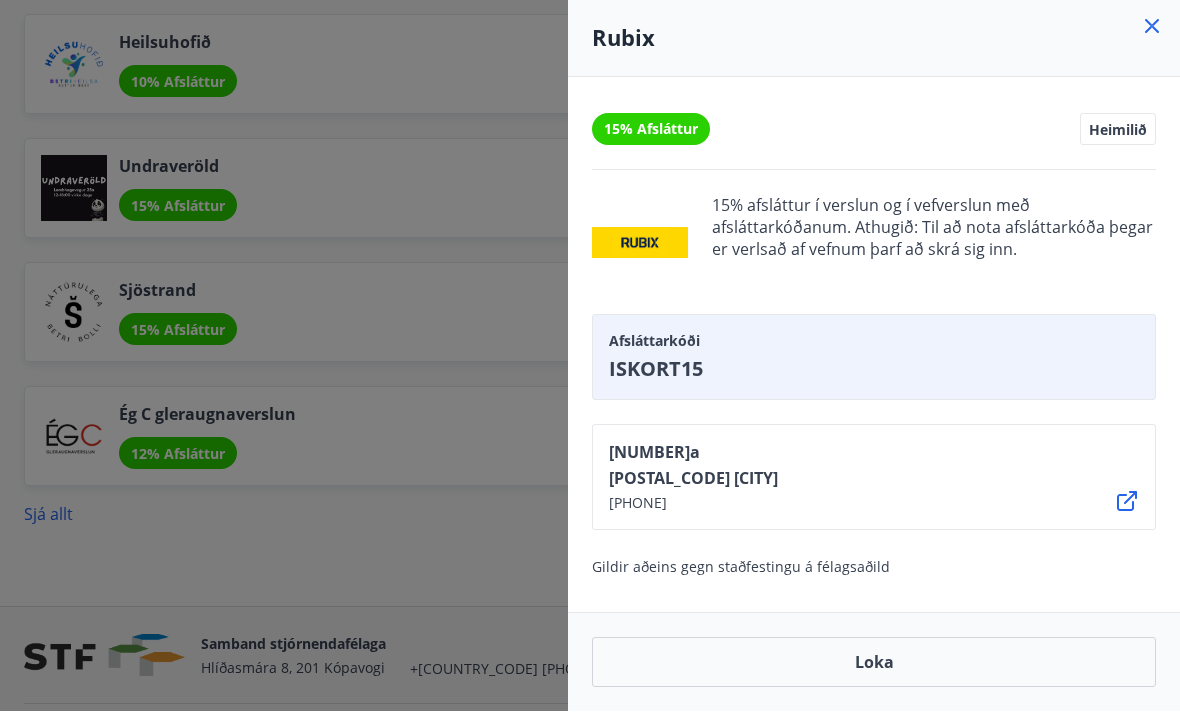 scroll, scrollTop: 2613, scrollLeft: 0, axis: vertical 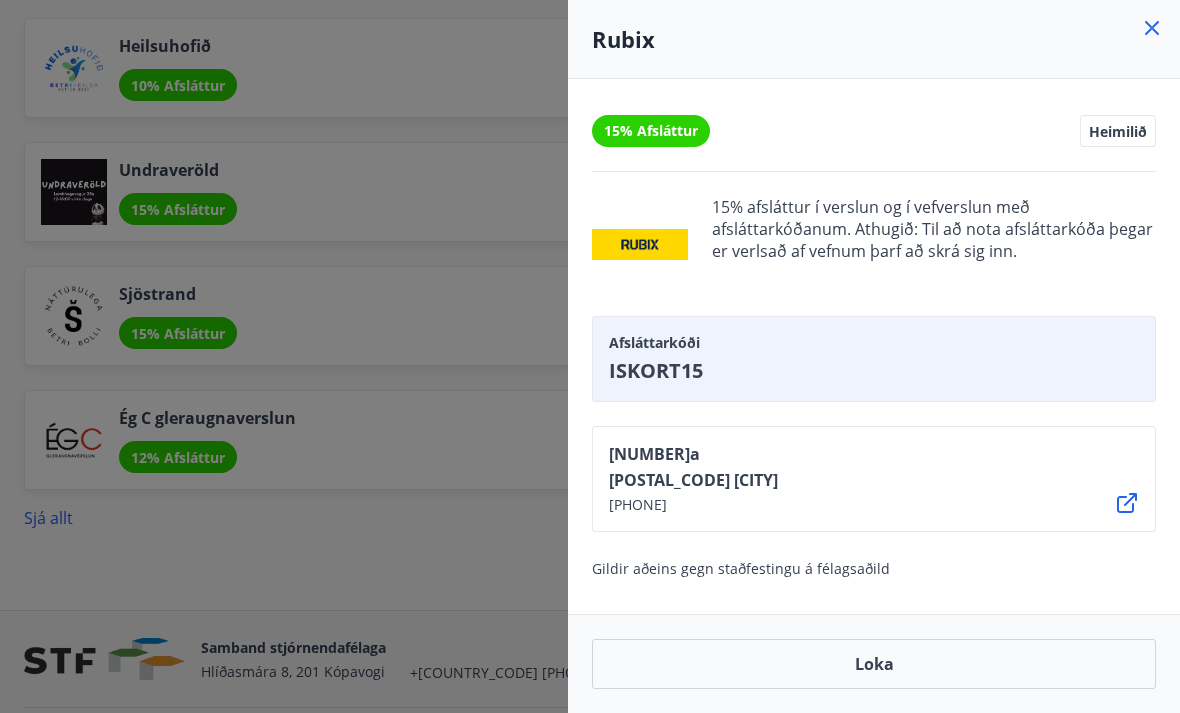 click on "Loka" at bounding box center [874, 664] 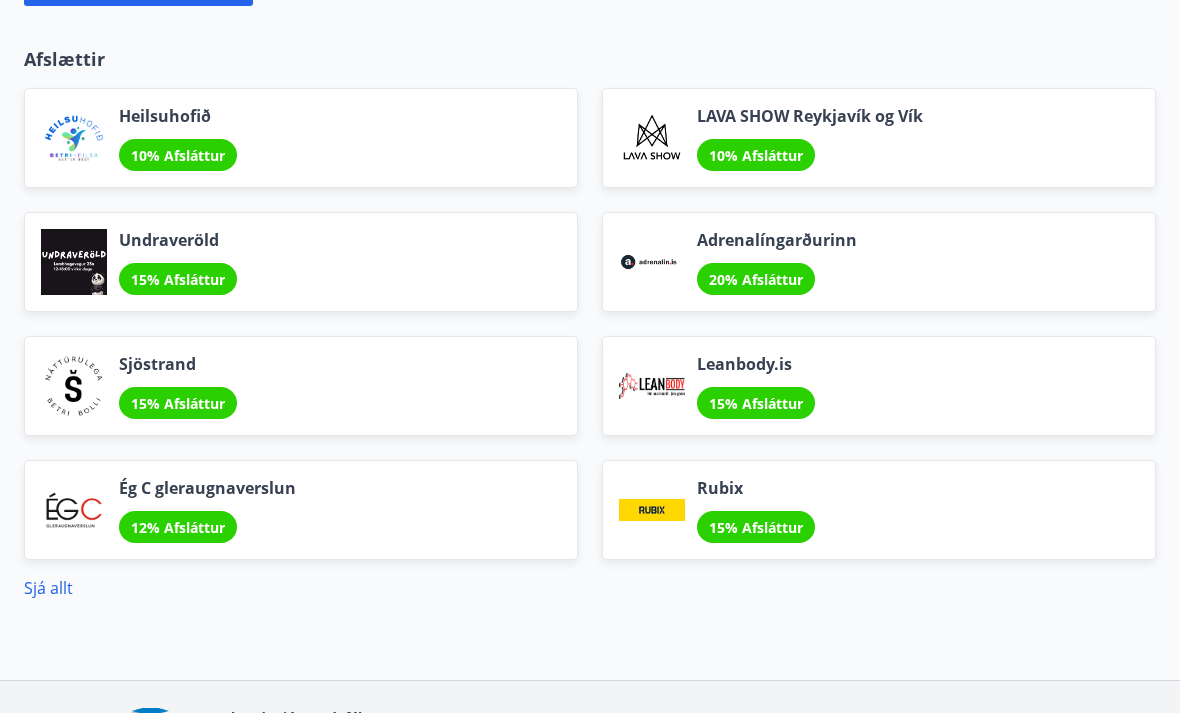 scroll, scrollTop: 2542, scrollLeft: 0, axis: vertical 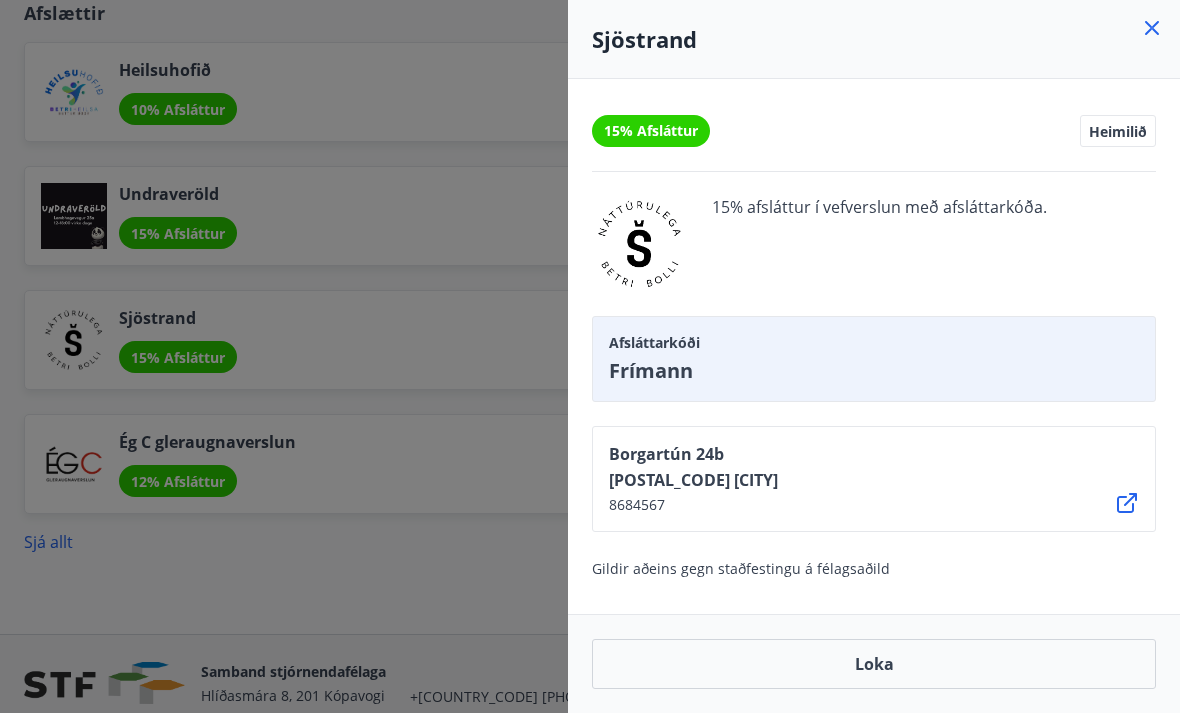 click on "Loka" at bounding box center [874, 664] 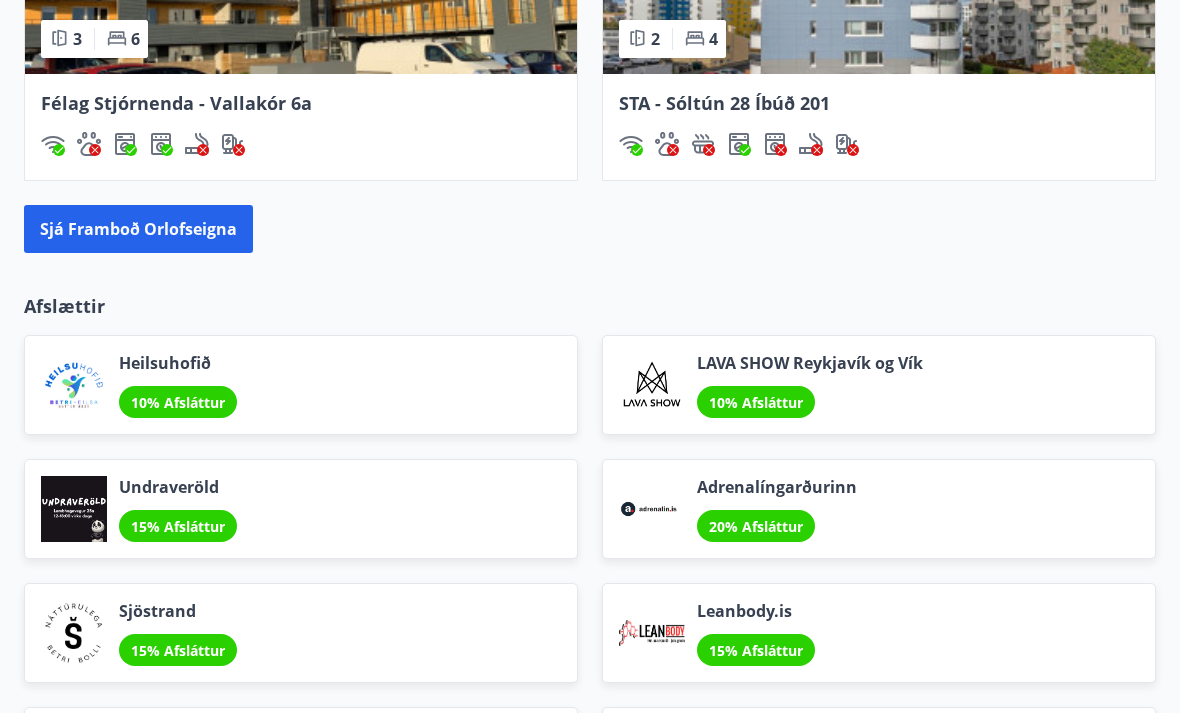 scroll, scrollTop: 2293, scrollLeft: 0, axis: vertical 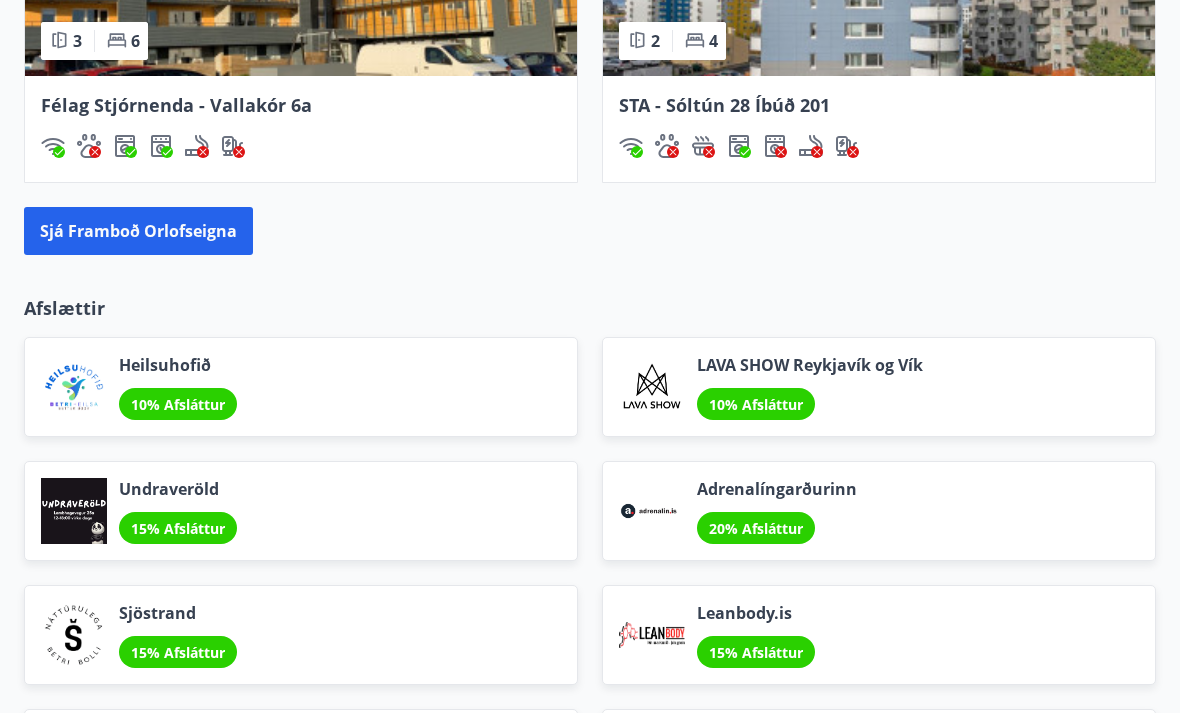 click on "Sjá framboð orlofseigna" at bounding box center [138, 232] 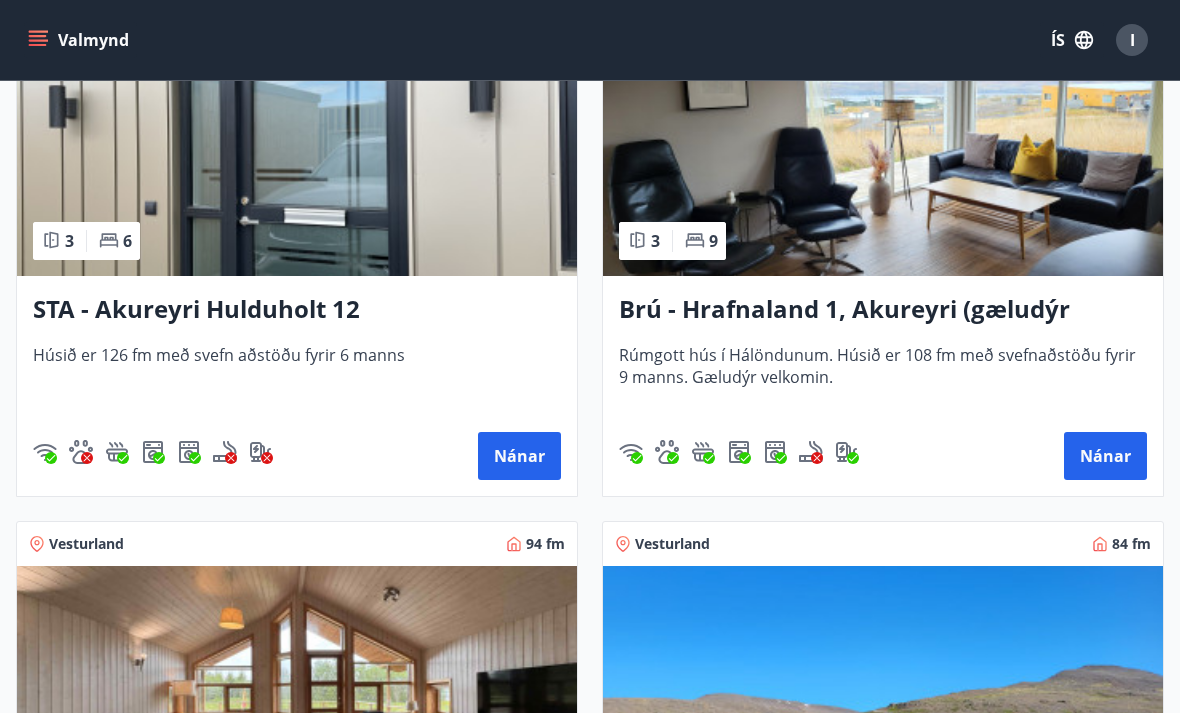 scroll, scrollTop: 1543, scrollLeft: 0, axis: vertical 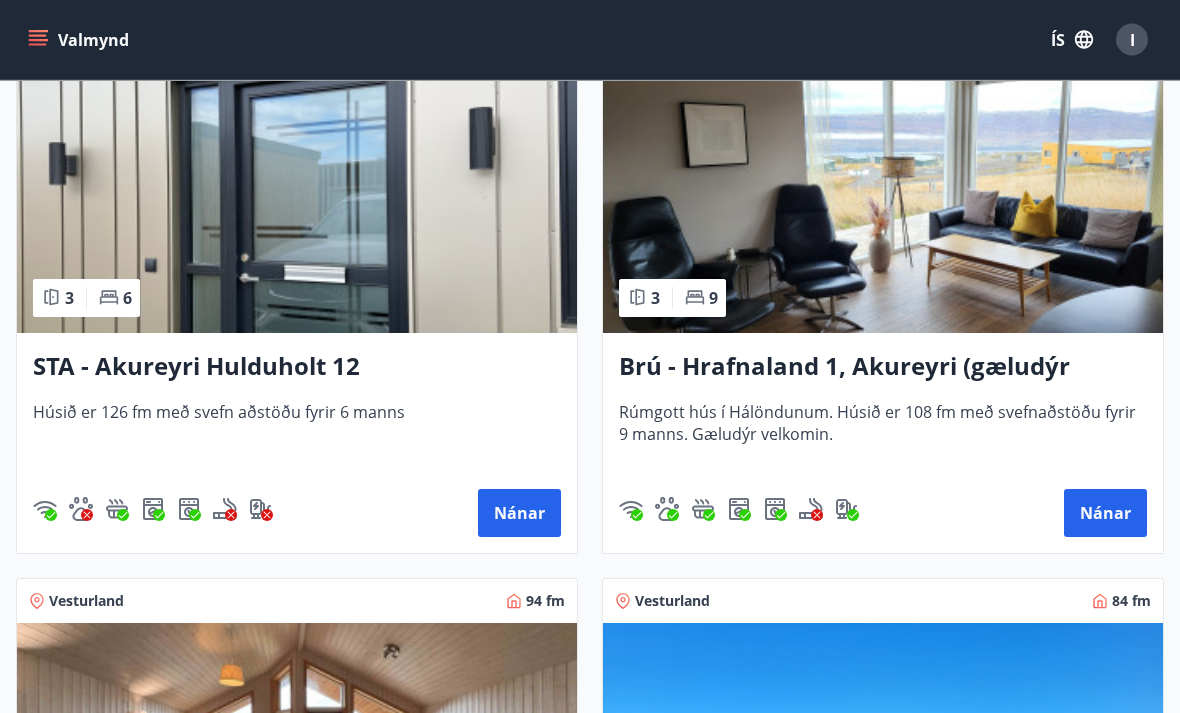 click at bounding box center [297, 750] 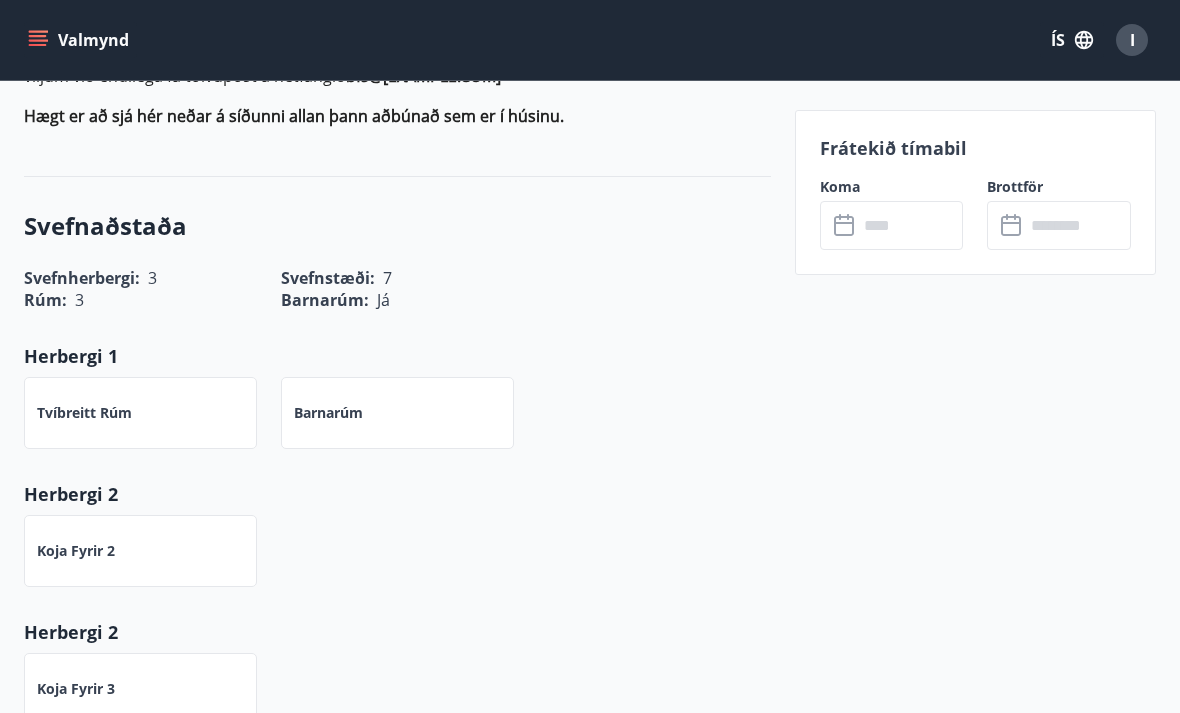 scroll, scrollTop: 1246, scrollLeft: 0, axis: vertical 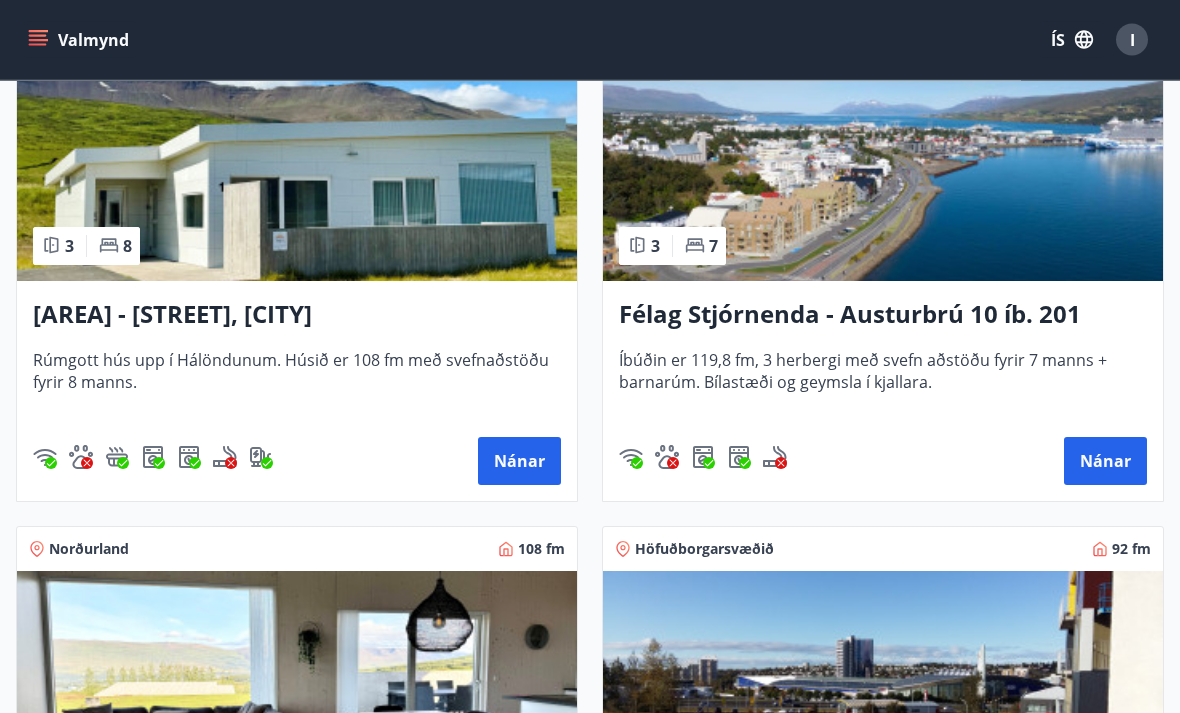click on "Nánar" at bounding box center [519, 462] 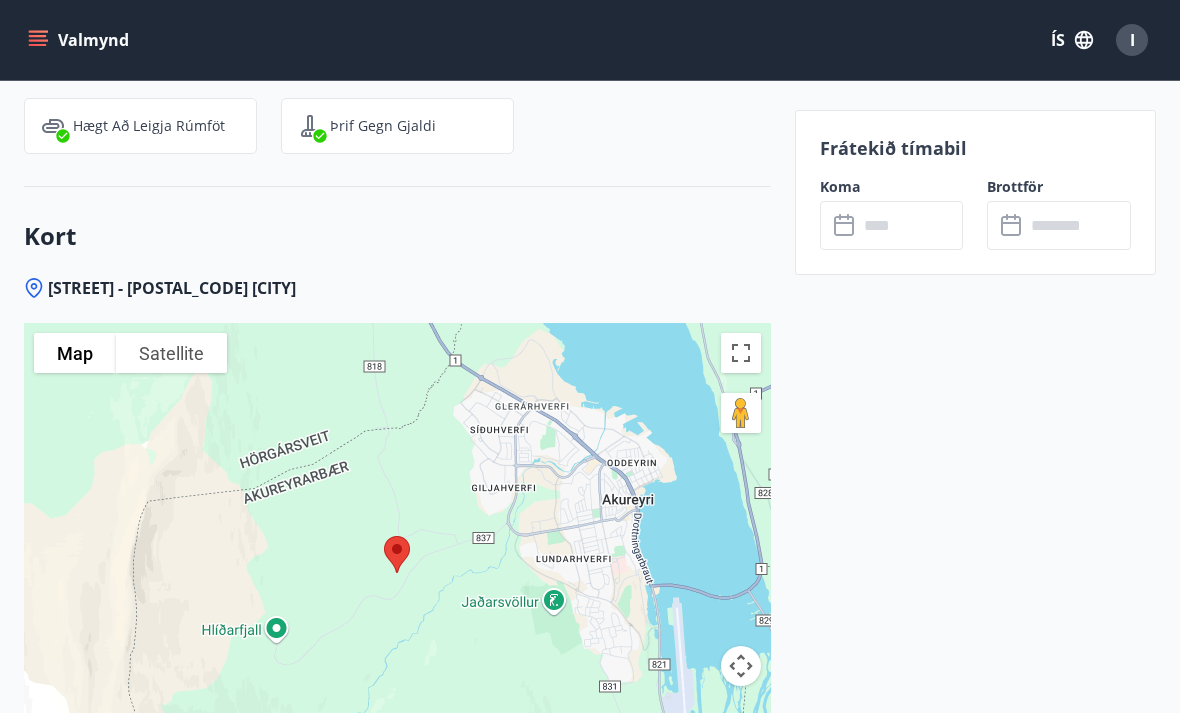 scroll, scrollTop: 3644, scrollLeft: 0, axis: vertical 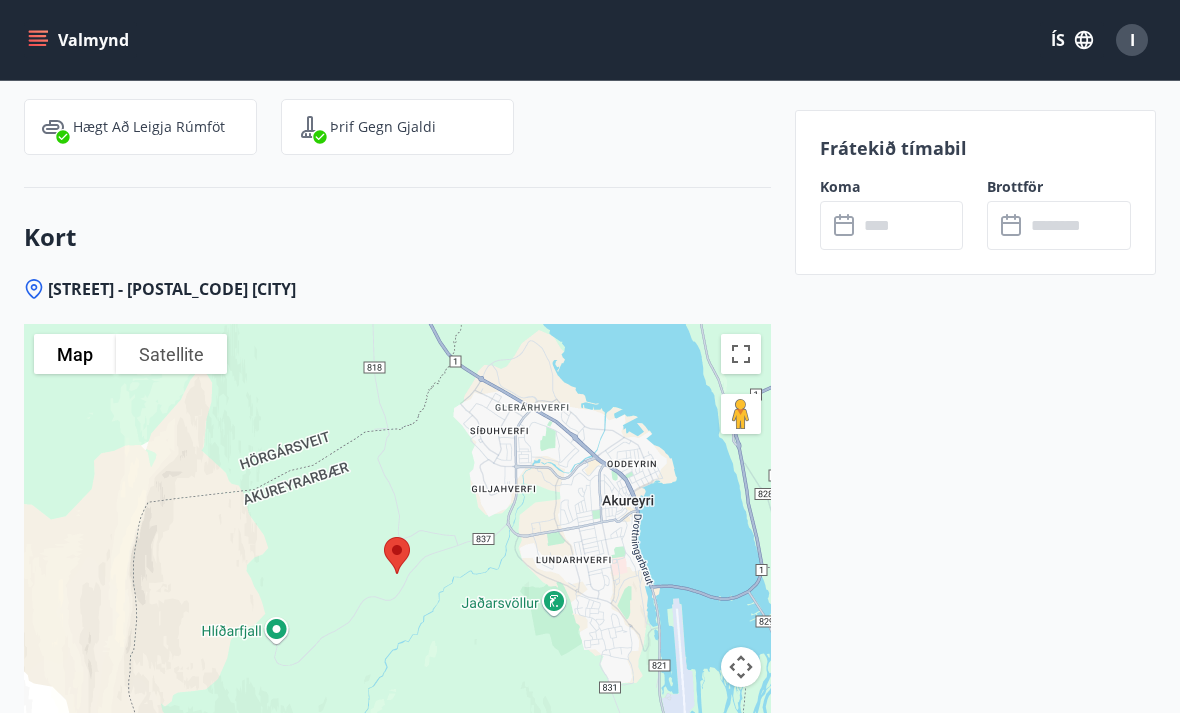 click at bounding box center (911, 225) 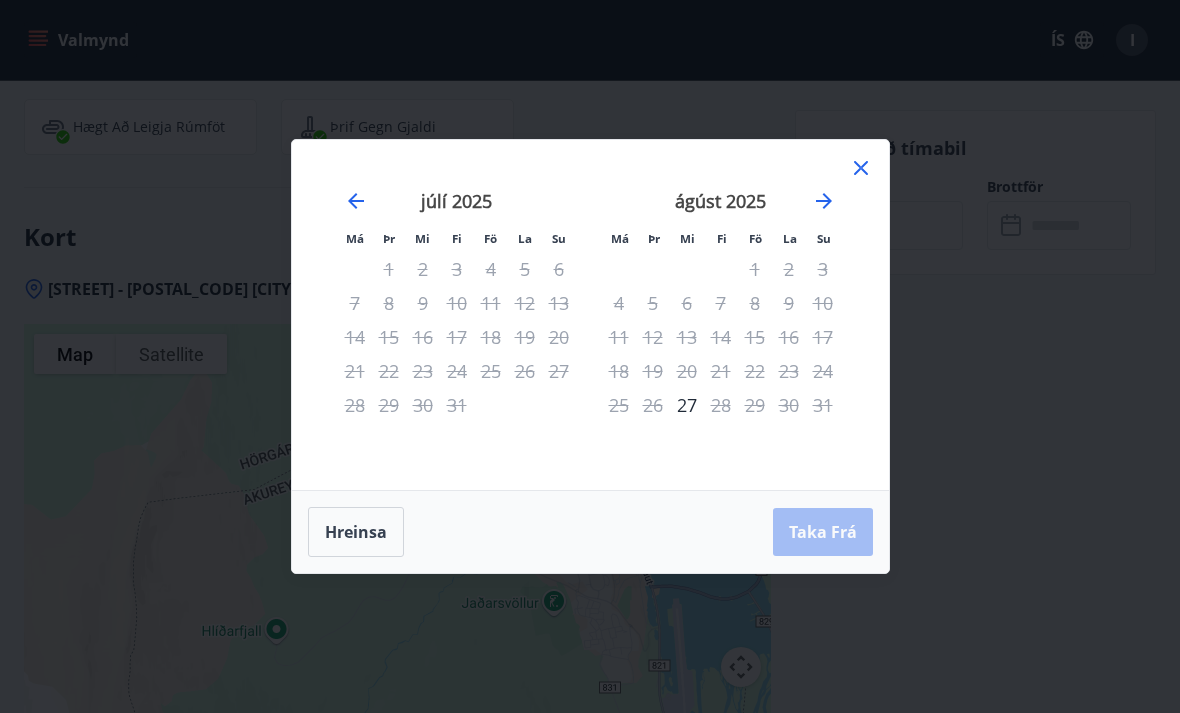click 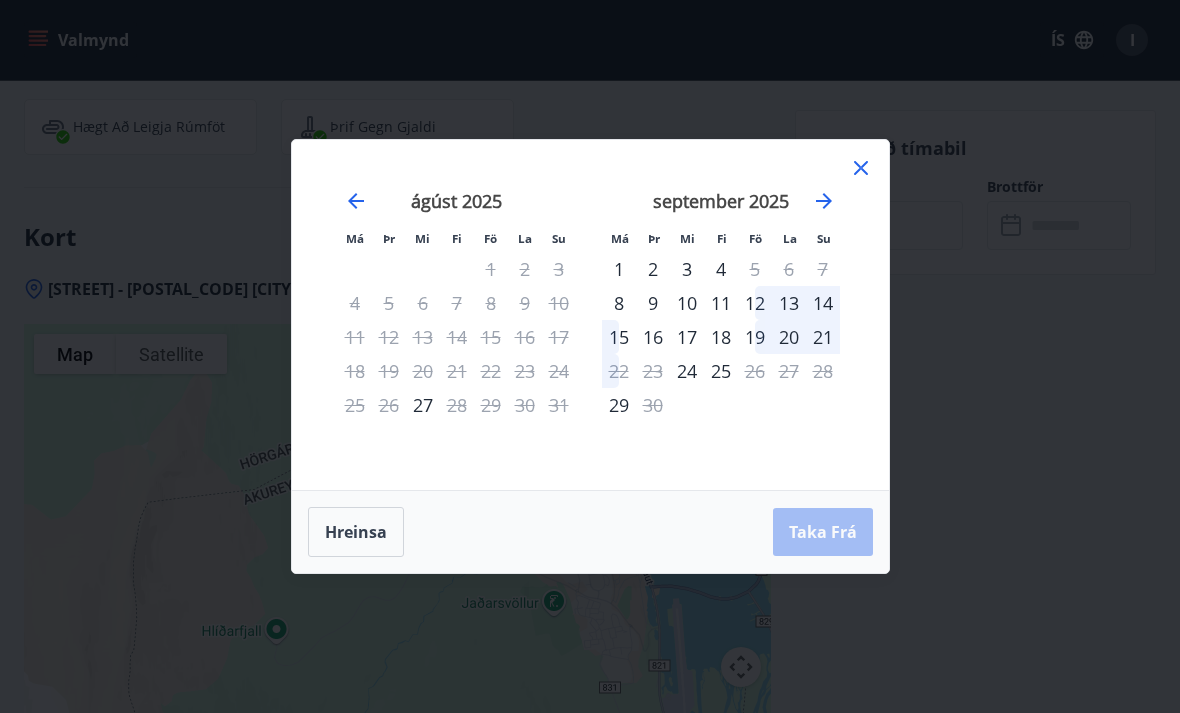 click on "13" at bounding box center (789, 303) 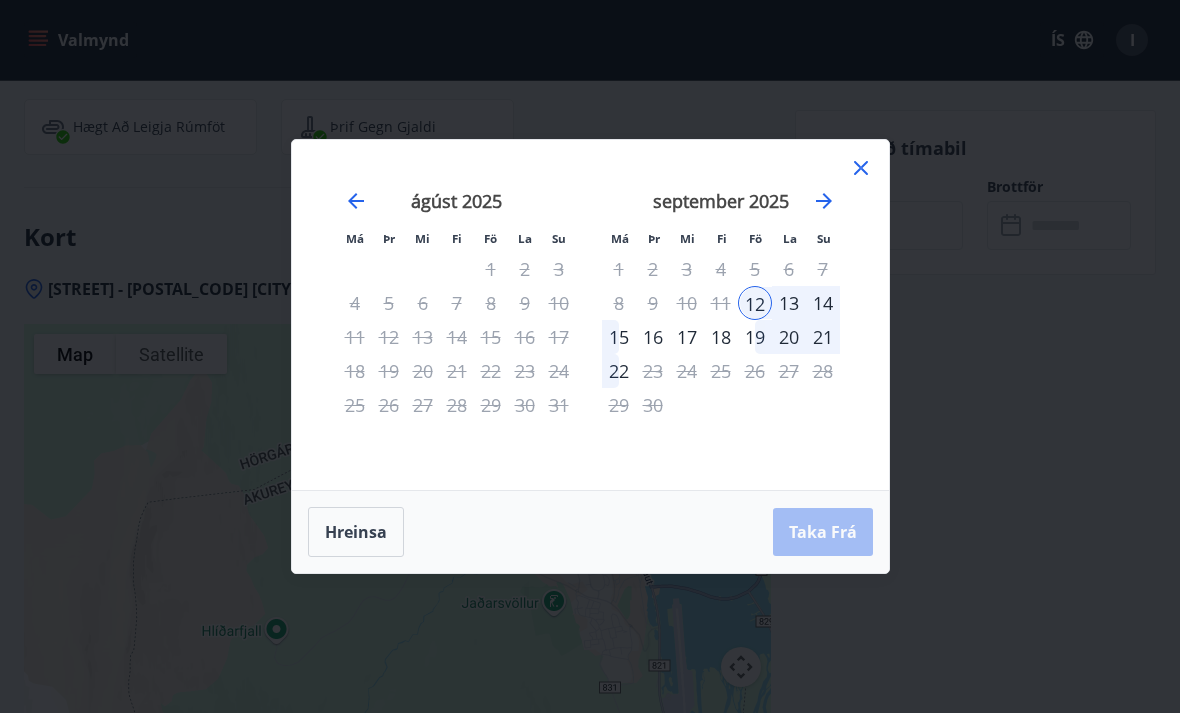 click on "12" at bounding box center (755, 303) 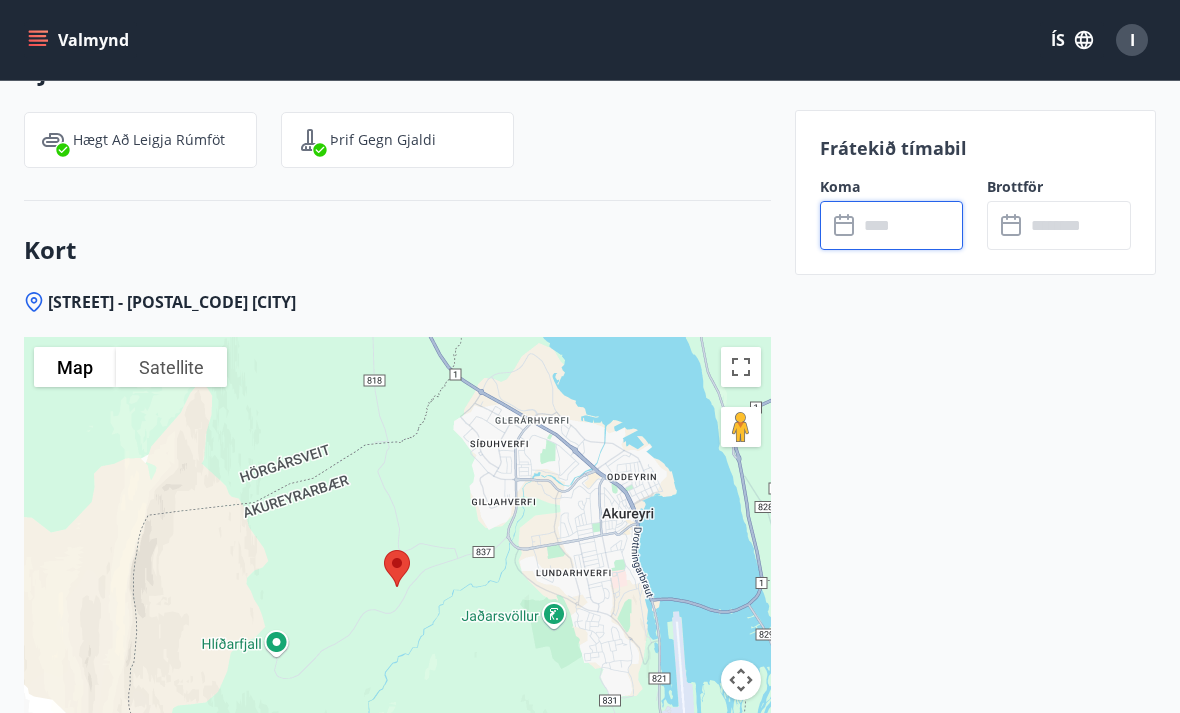 scroll, scrollTop: 3633, scrollLeft: 0, axis: vertical 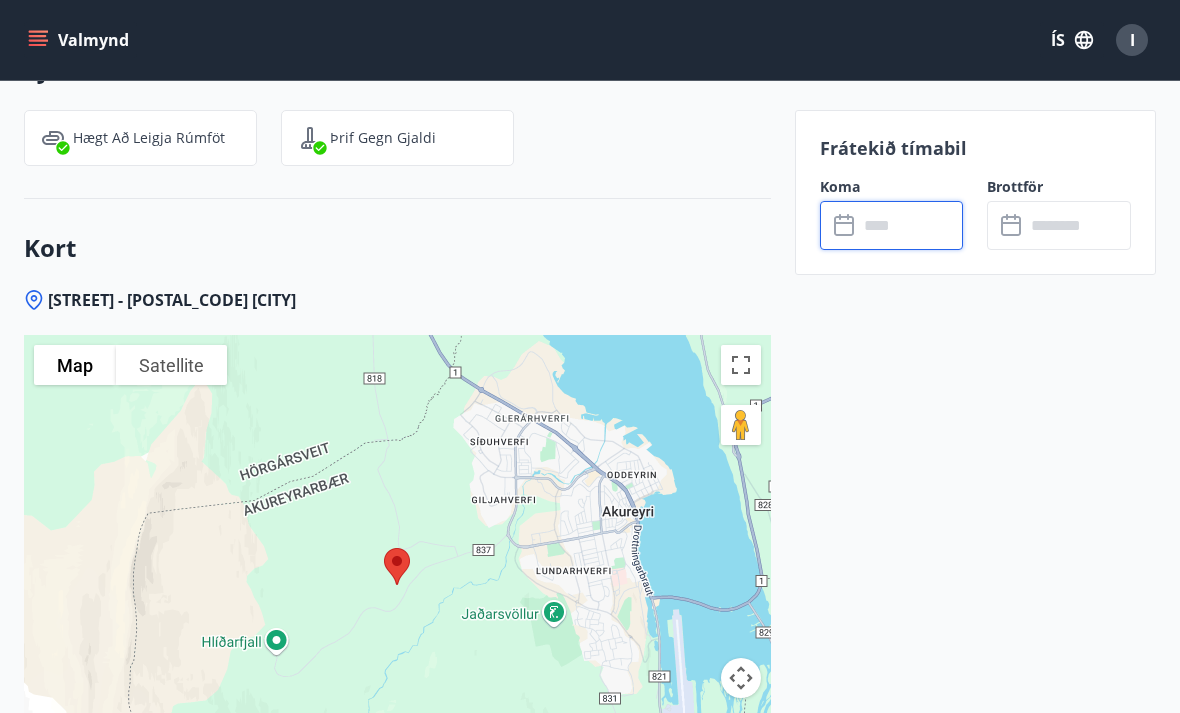 click at bounding box center [911, 225] 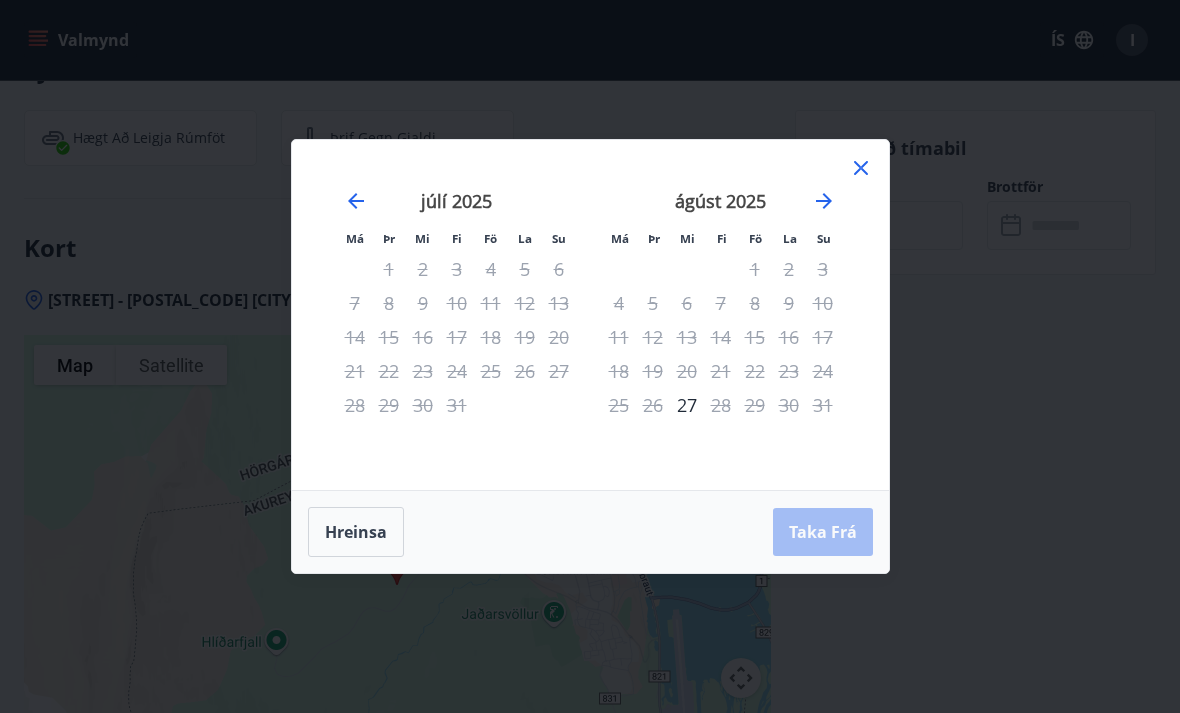 click 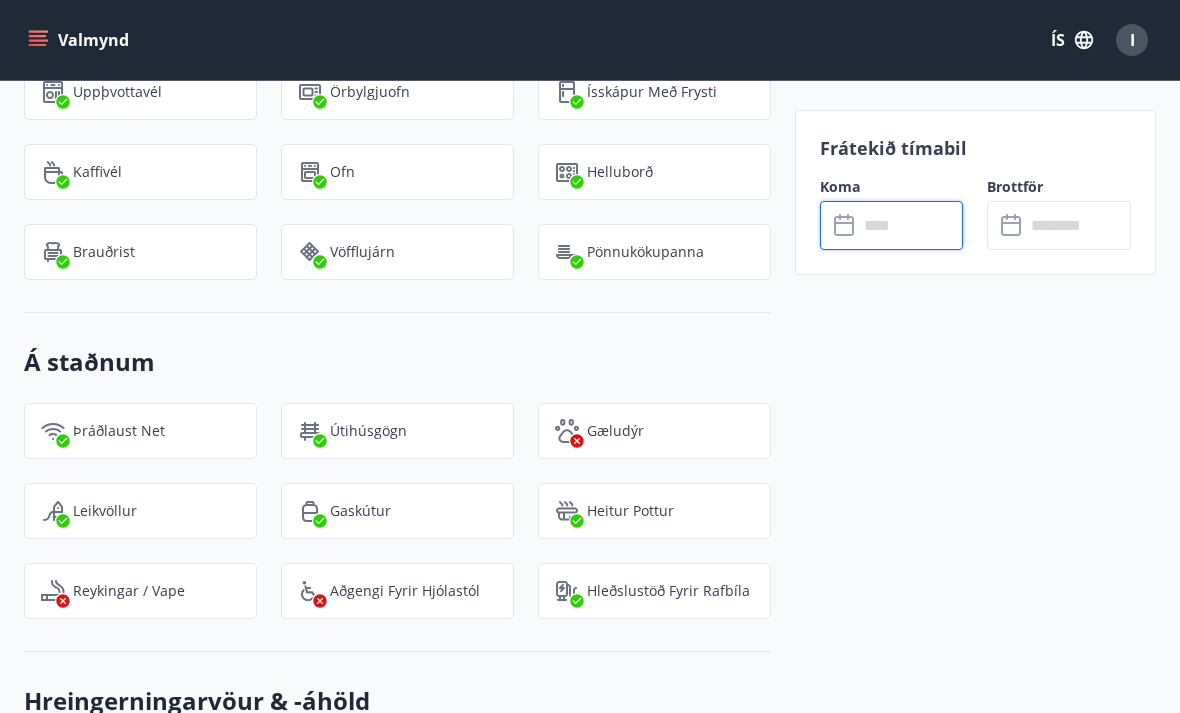 scroll, scrollTop: 2661, scrollLeft: 0, axis: vertical 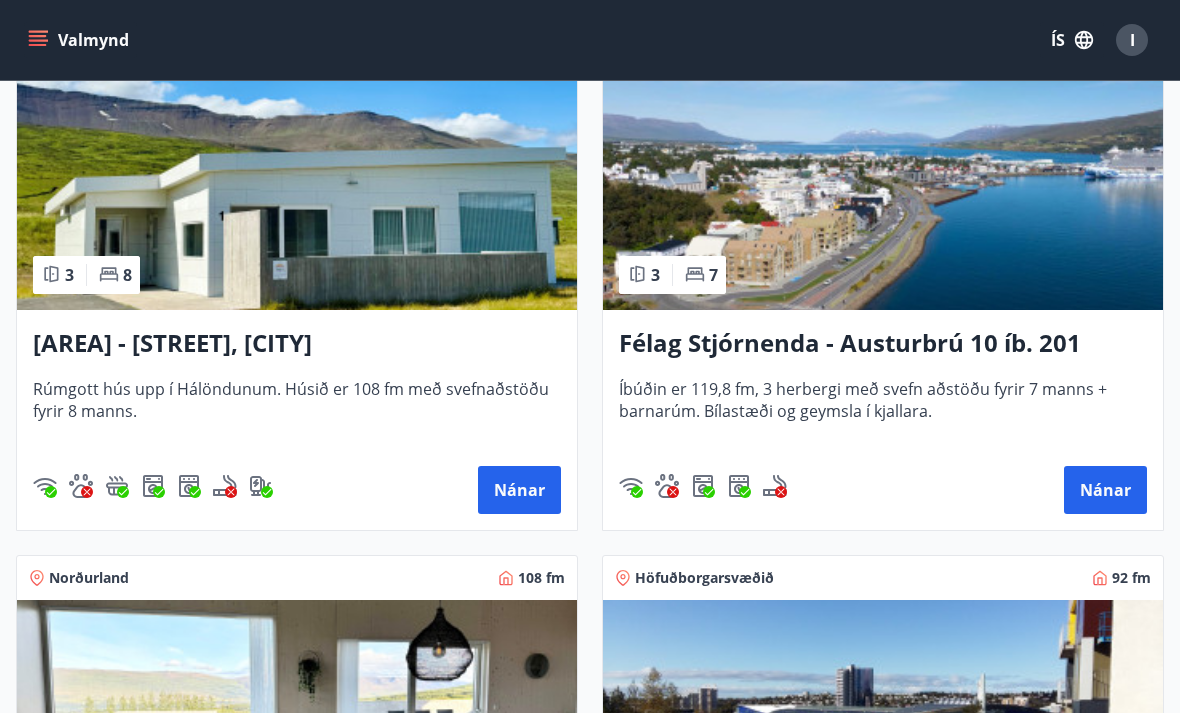 click on "[AREA] - [STREET], [CITY] Rúmgott hús upp í Hálöndunum. Húsið er 108 fm með svefn aðstöðu fyrir 8 manns. Nánar" at bounding box center [297, 420] 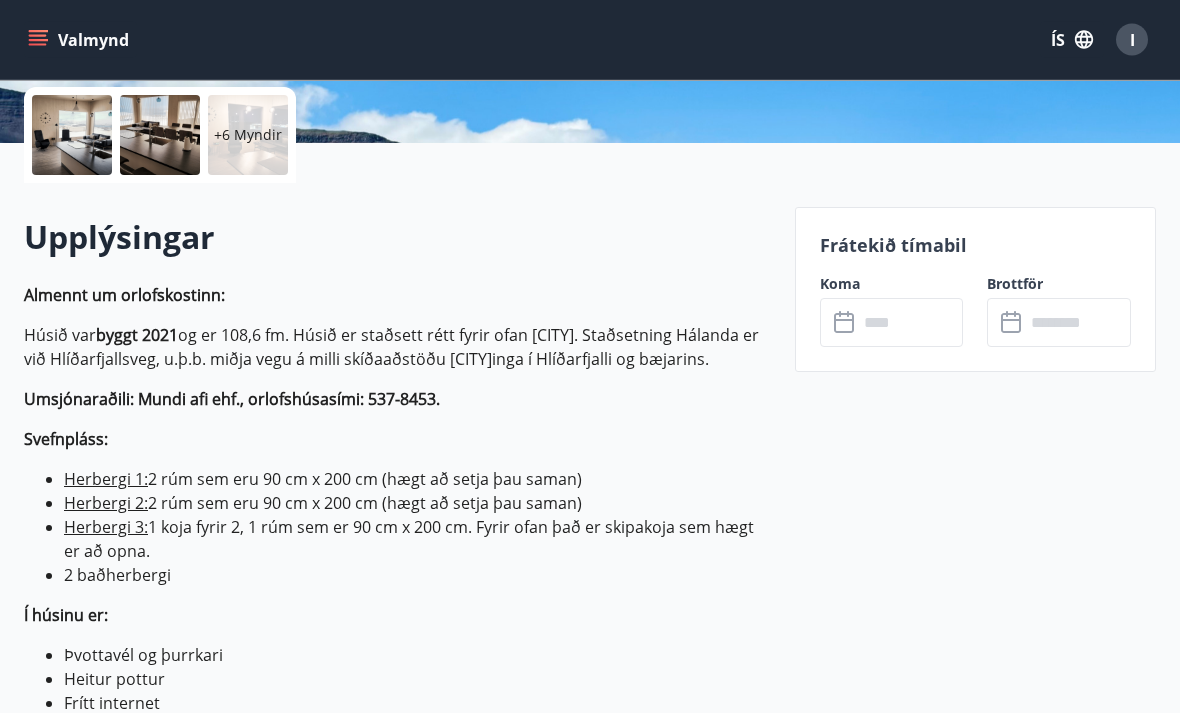 scroll, scrollTop: 463, scrollLeft: 0, axis: vertical 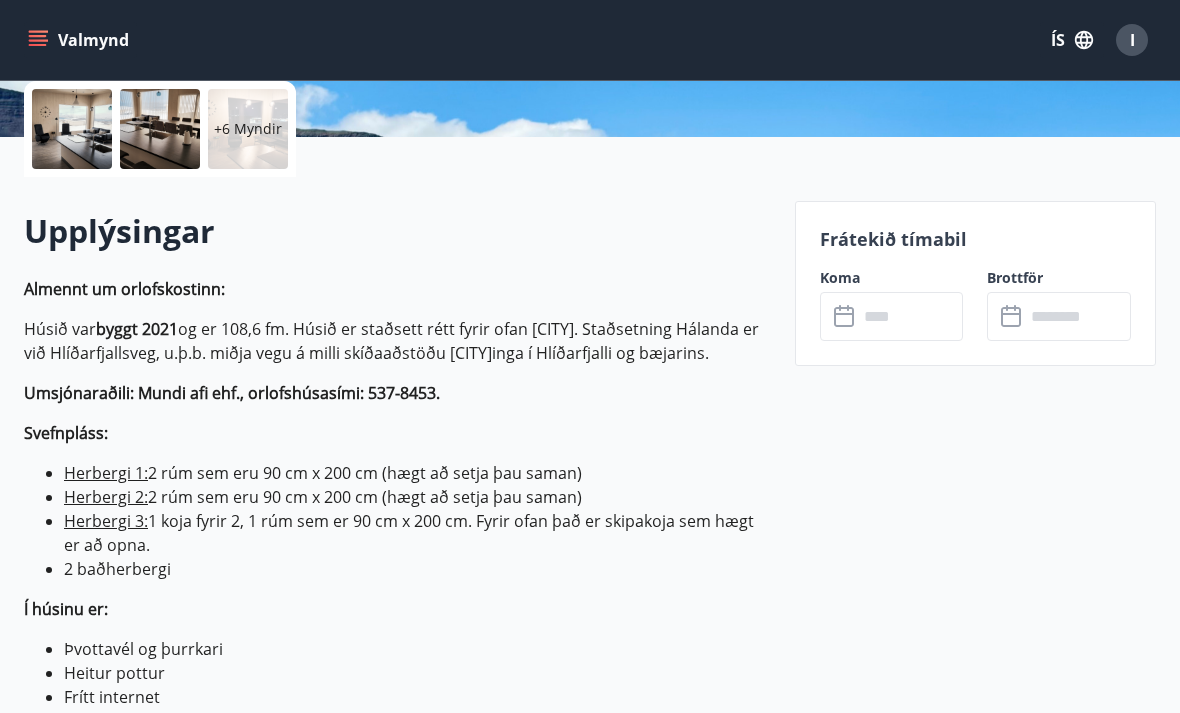click at bounding box center (911, 316) 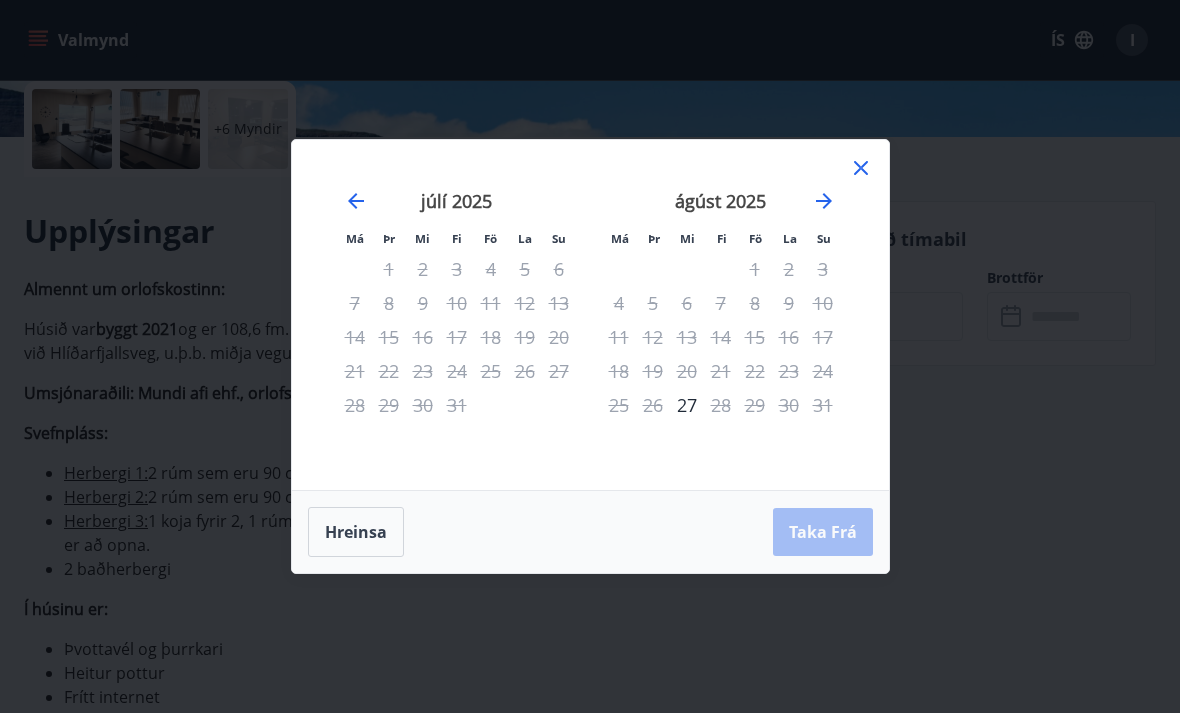 click 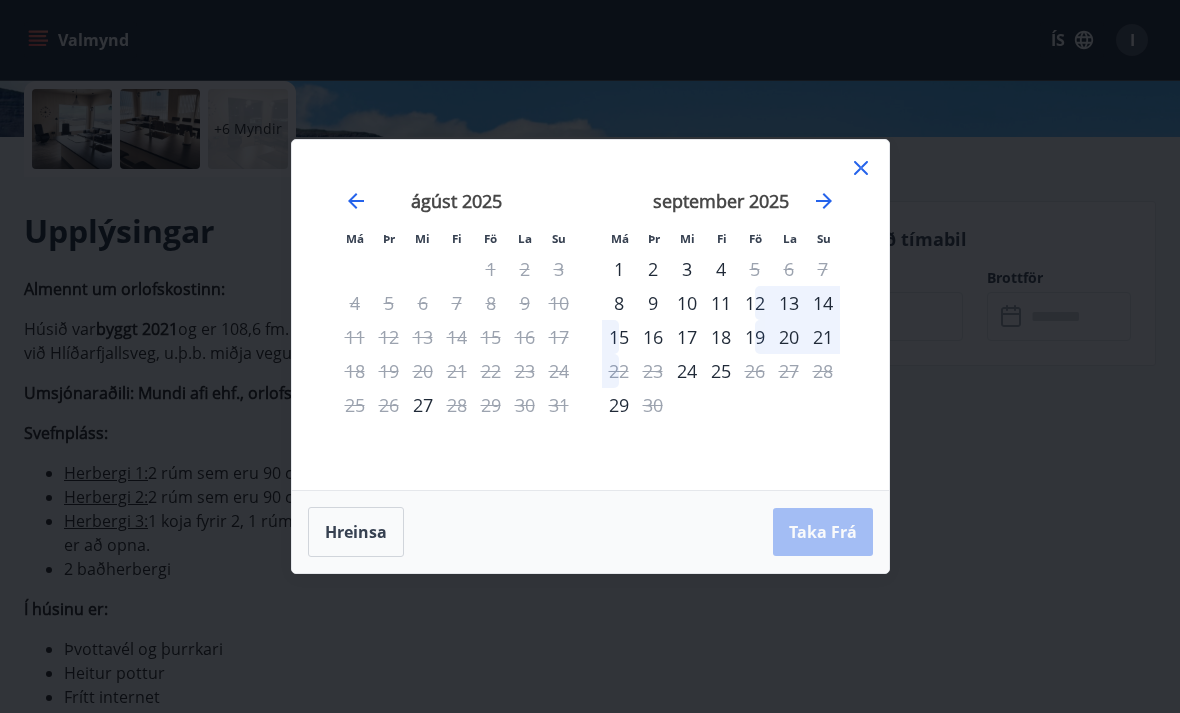 click 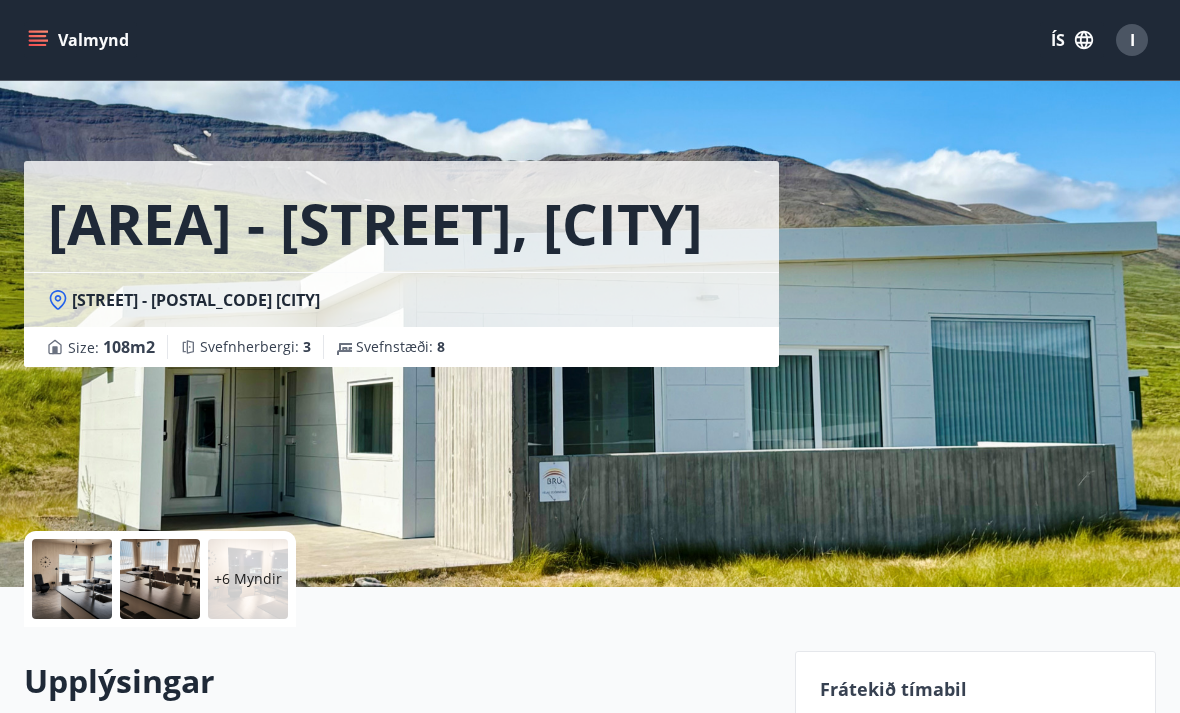scroll, scrollTop: 0, scrollLeft: 0, axis: both 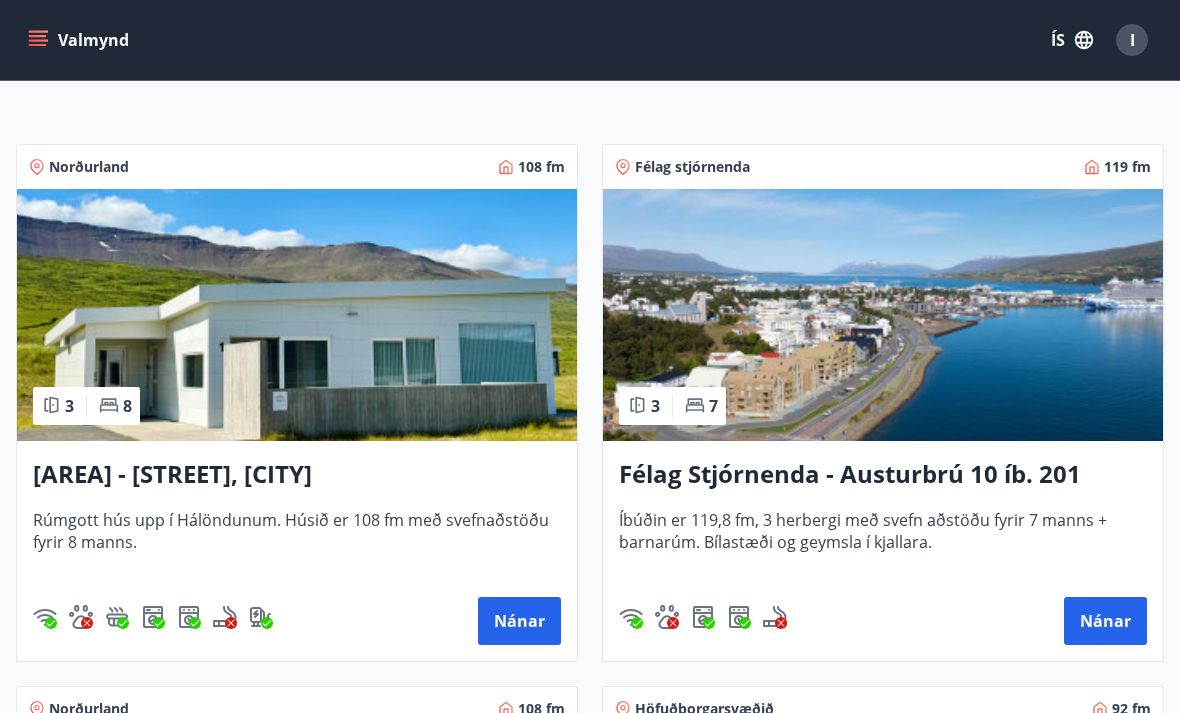 click on "Nánar" at bounding box center (1105, 621) 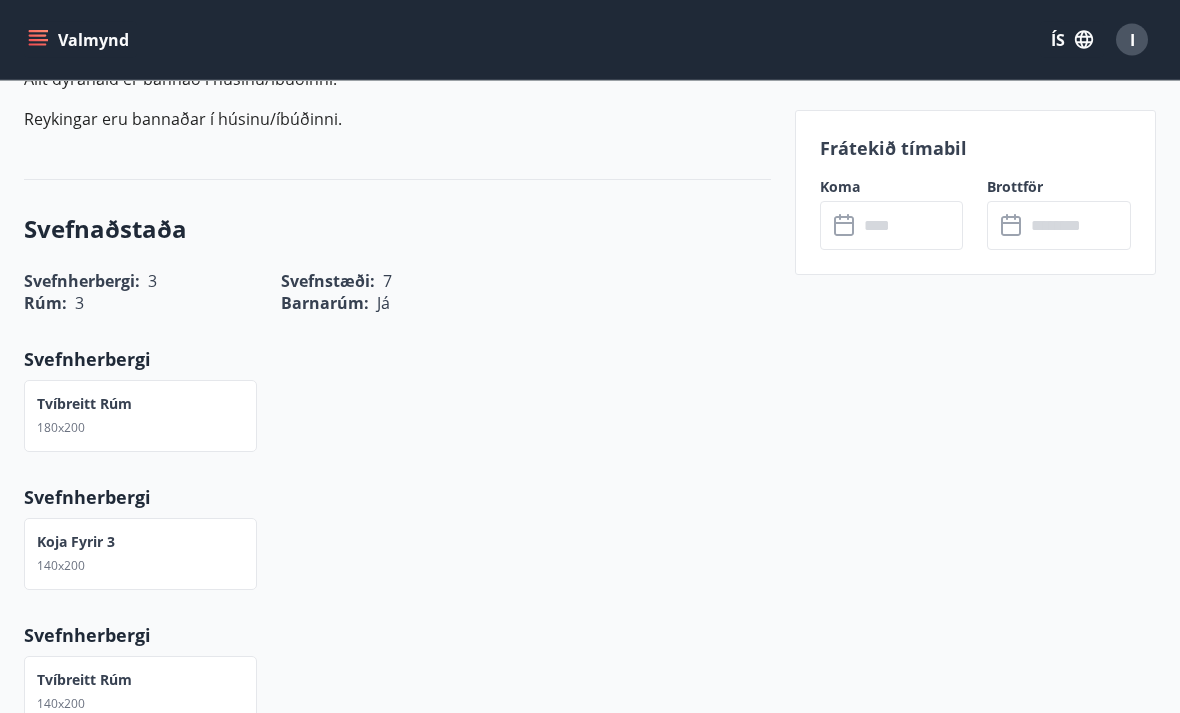 scroll, scrollTop: 1114, scrollLeft: 0, axis: vertical 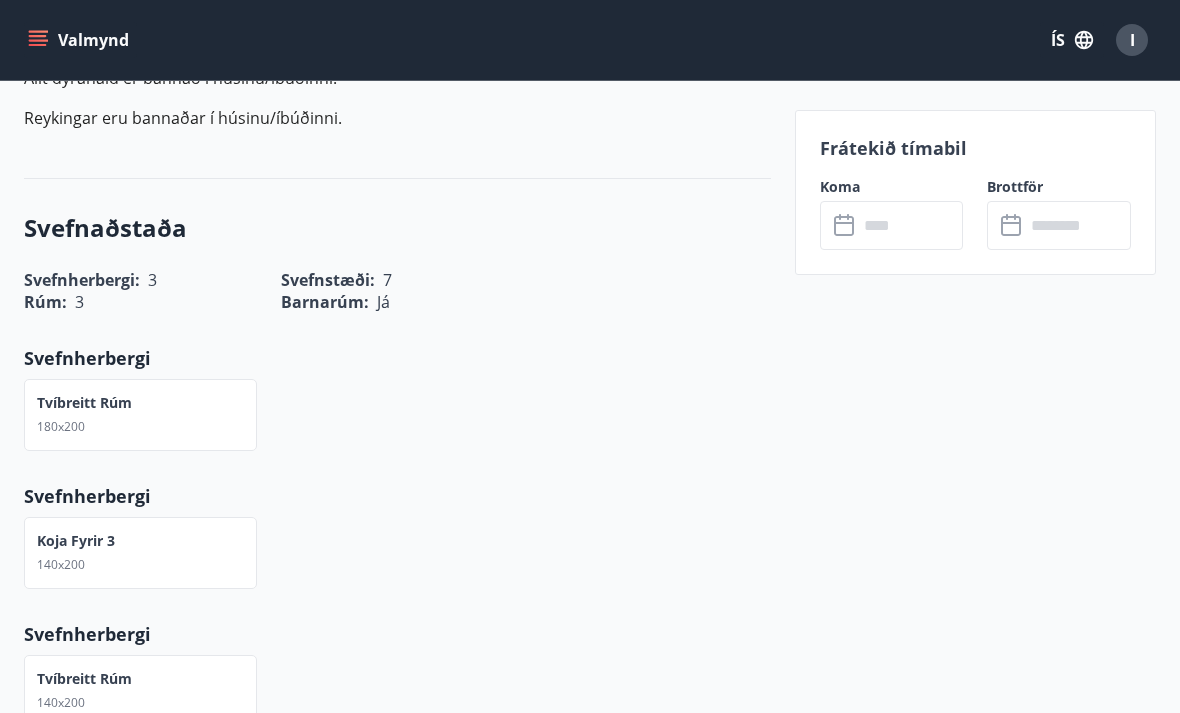 click at bounding box center (911, 225) 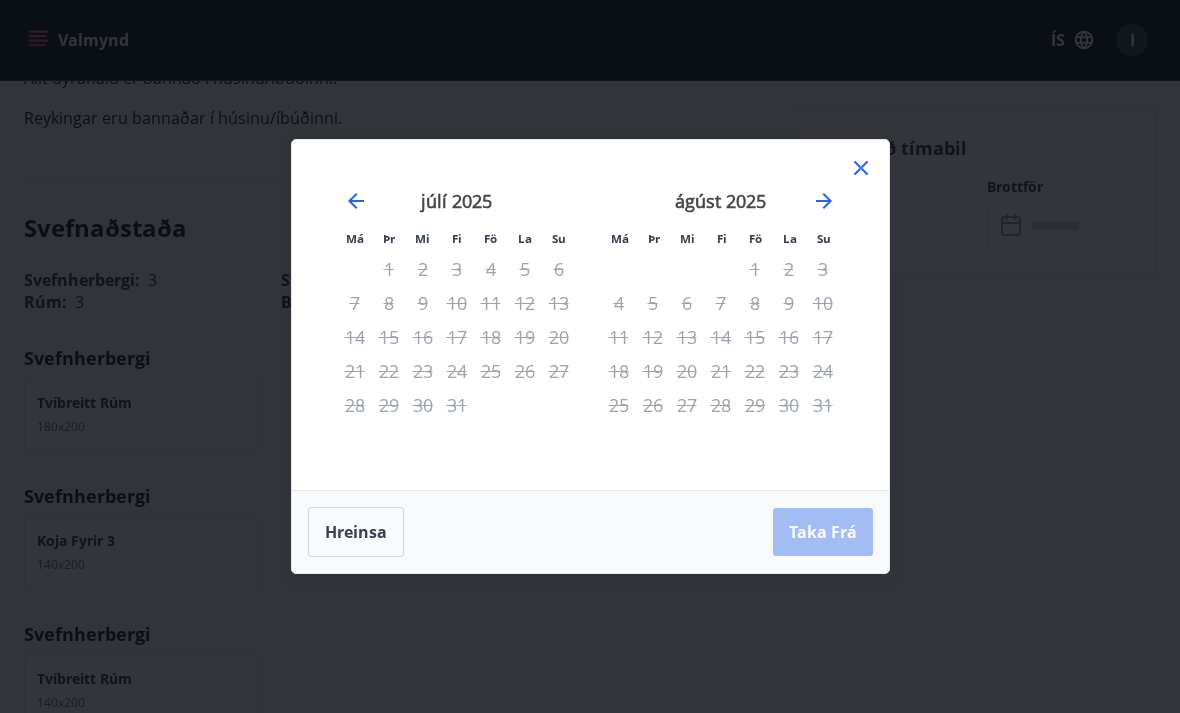 click 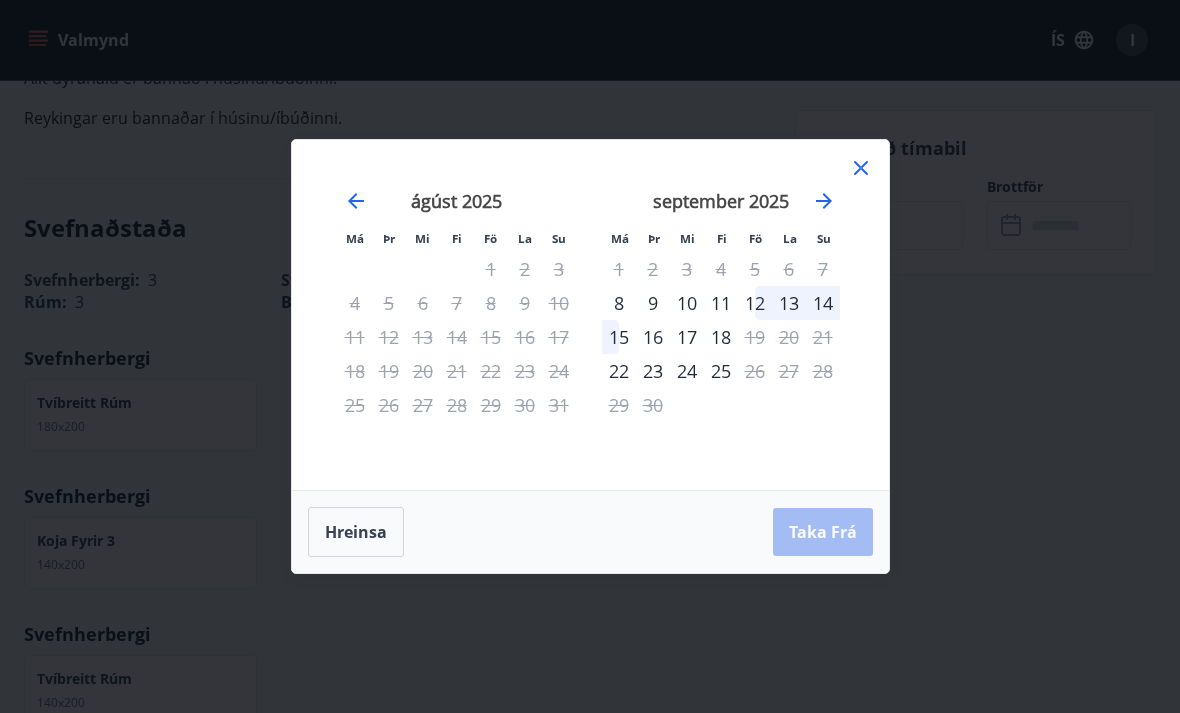 click 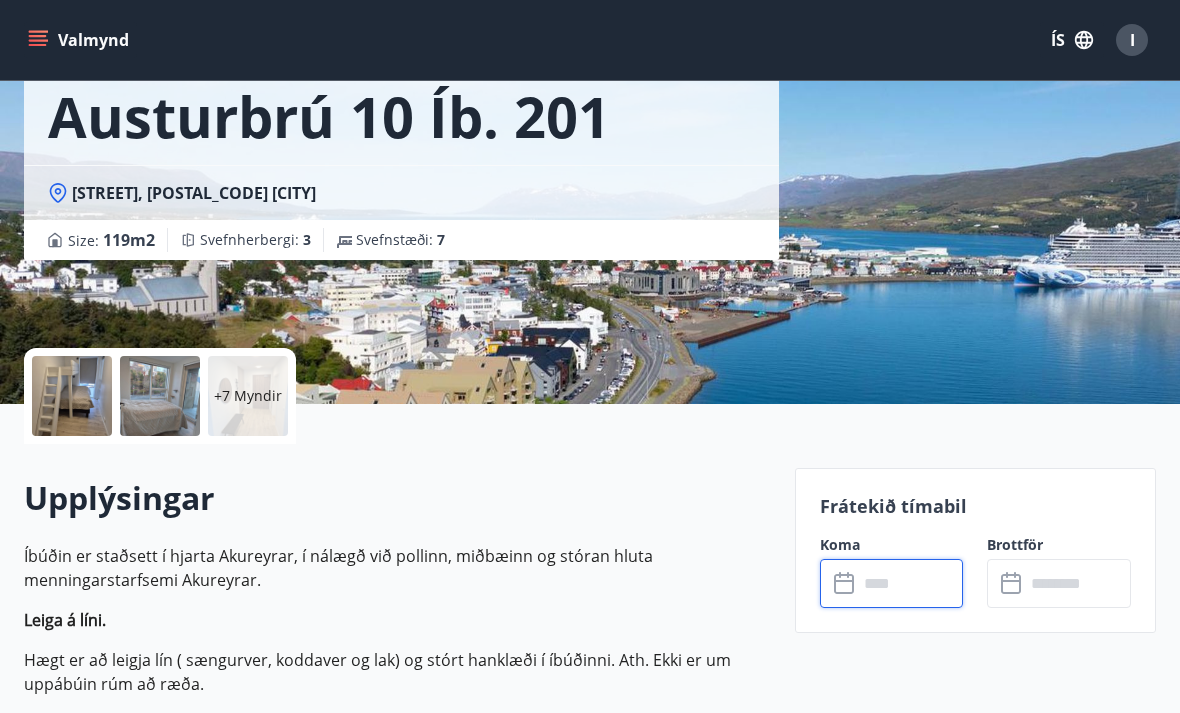 scroll, scrollTop: 0, scrollLeft: 0, axis: both 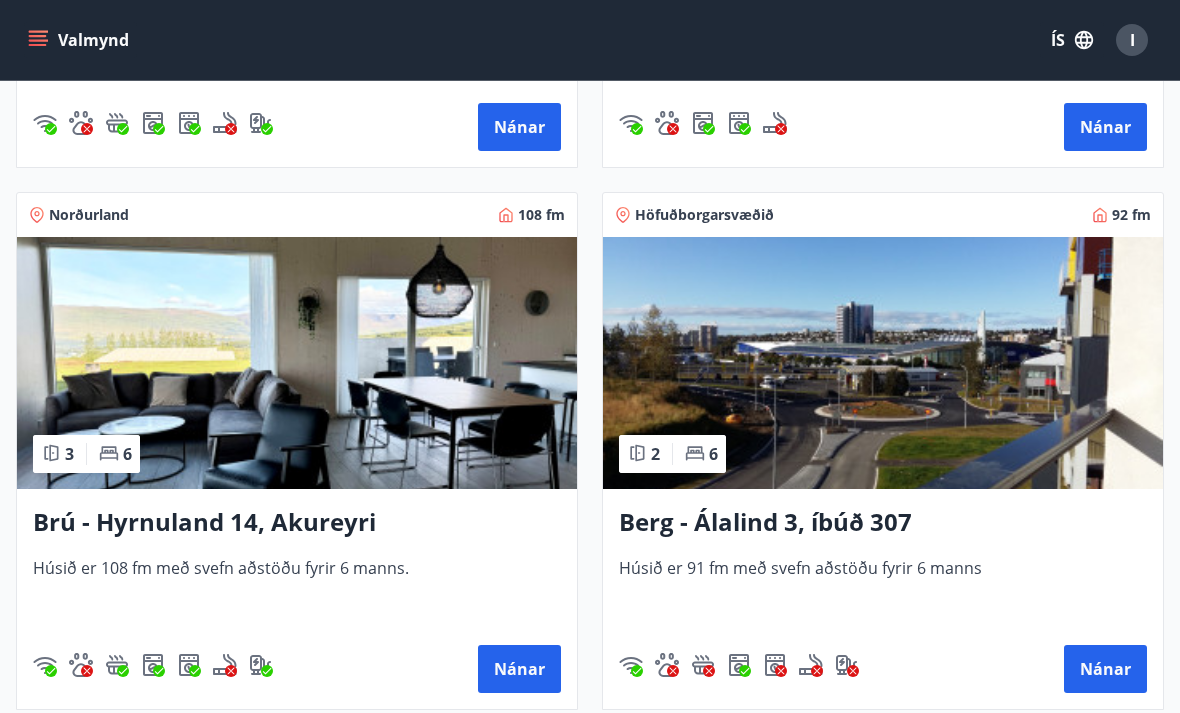 click on "Brú - Hyrnuland 14, Akureyri" at bounding box center (297, 523) 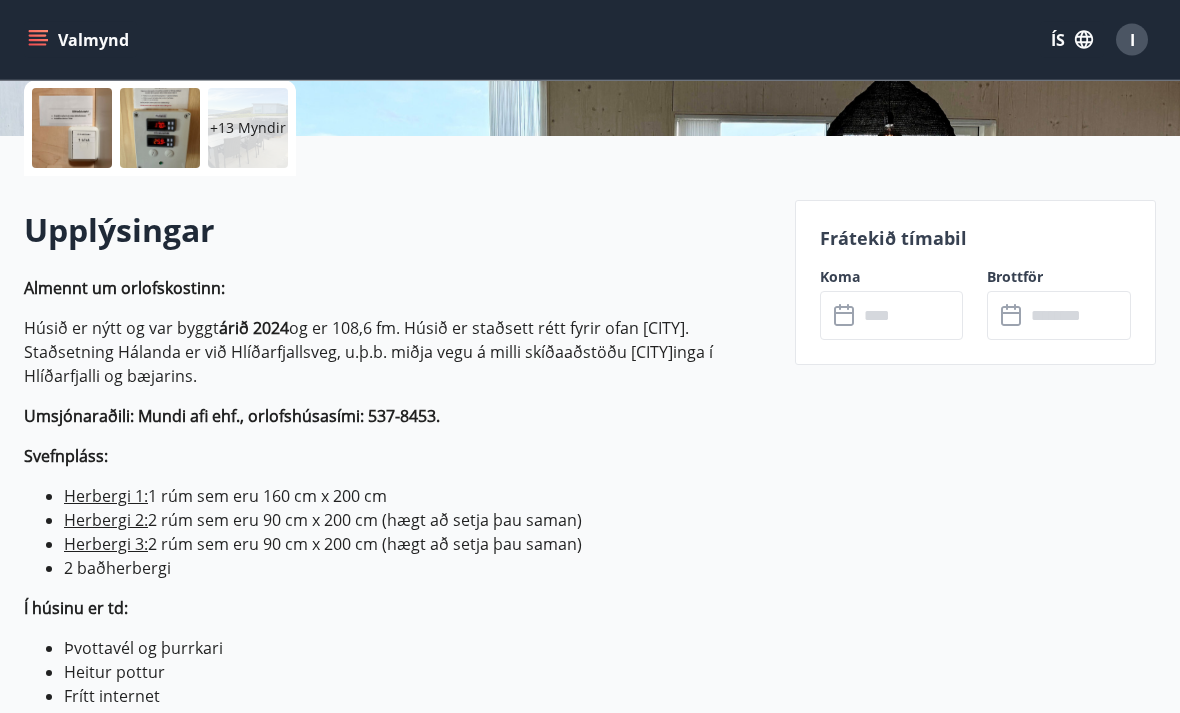 scroll, scrollTop: 471, scrollLeft: 0, axis: vertical 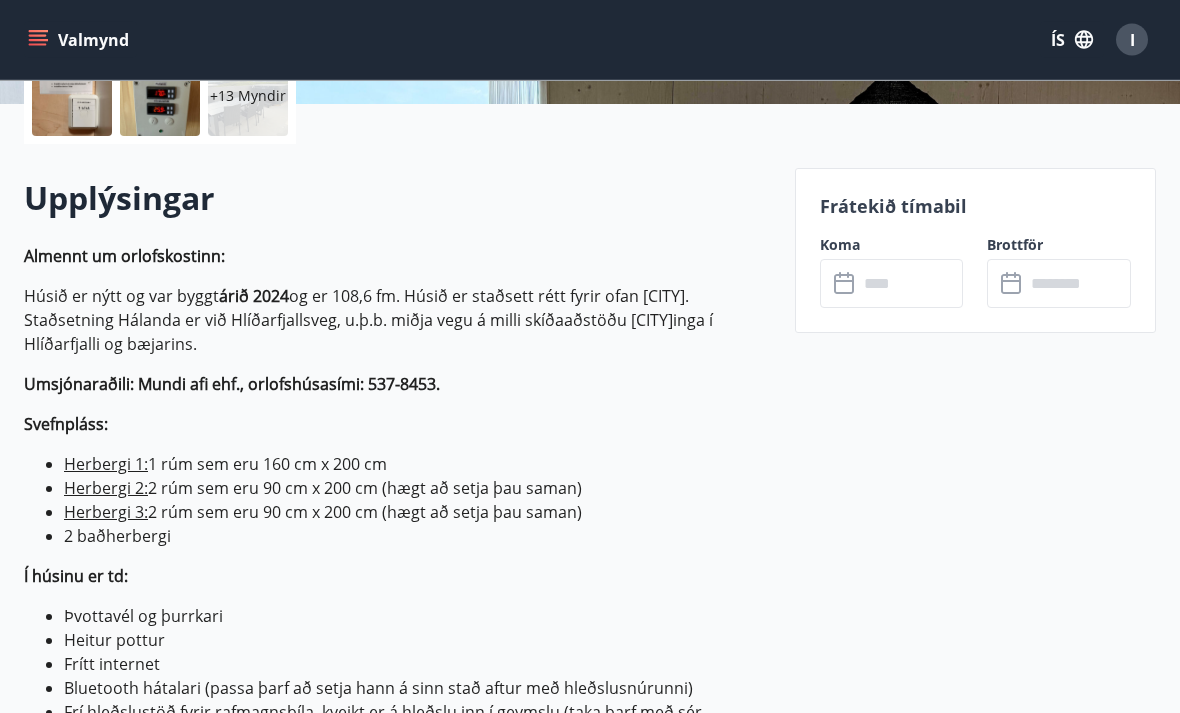 click at bounding box center (911, 284) 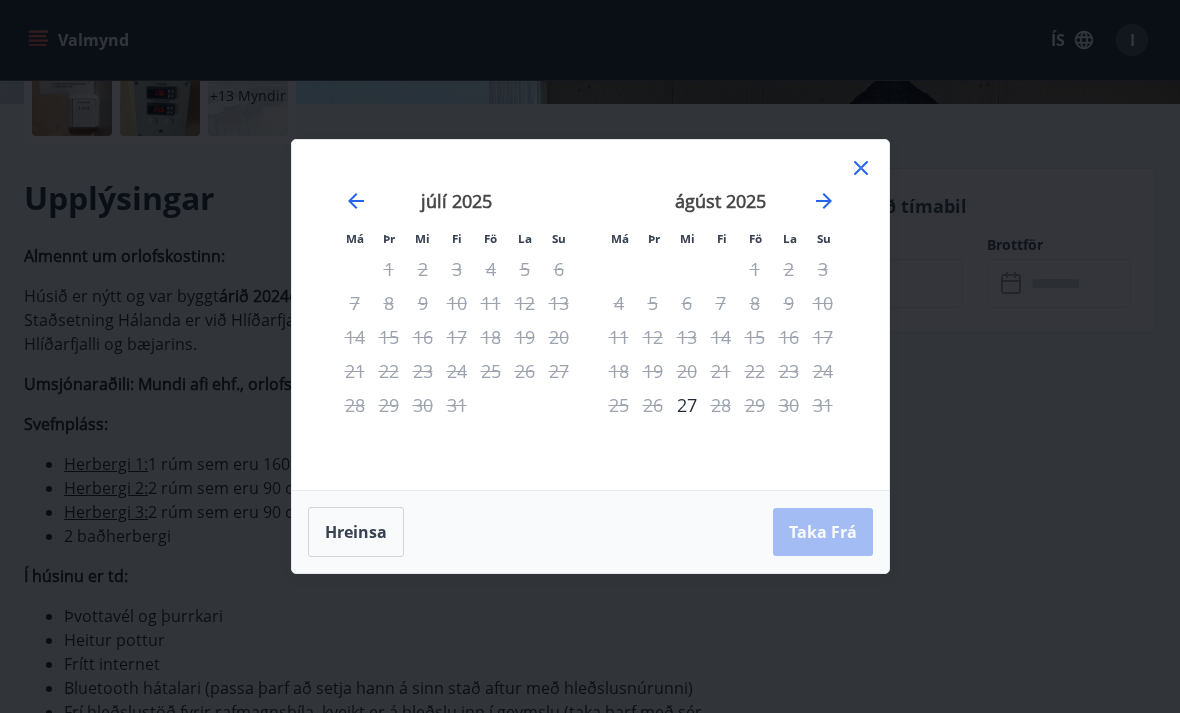 click 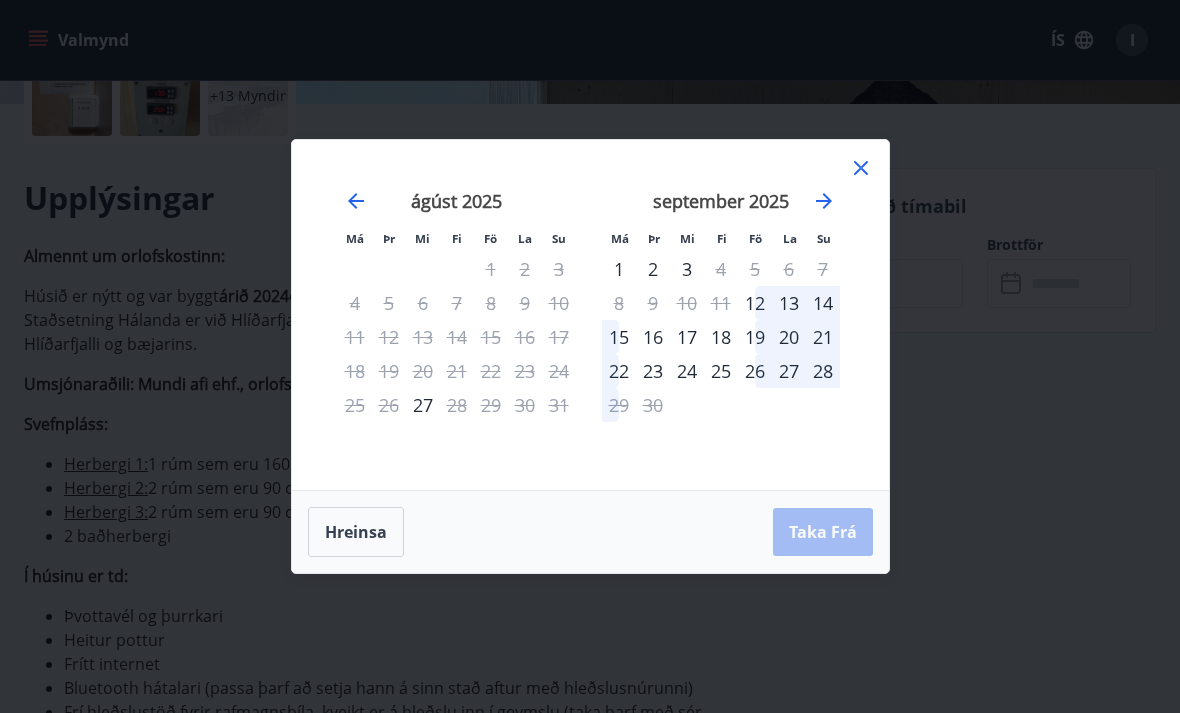 click 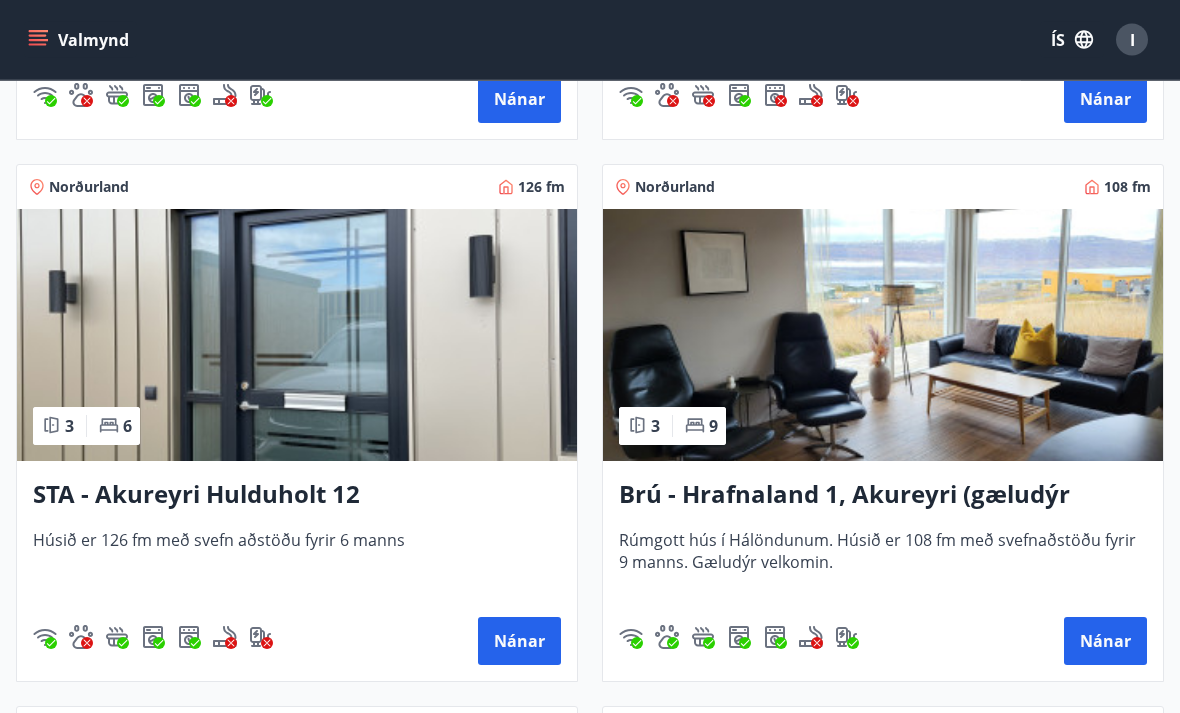 scroll, scrollTop: 1370, scrollLeft: 0, axis: vertical 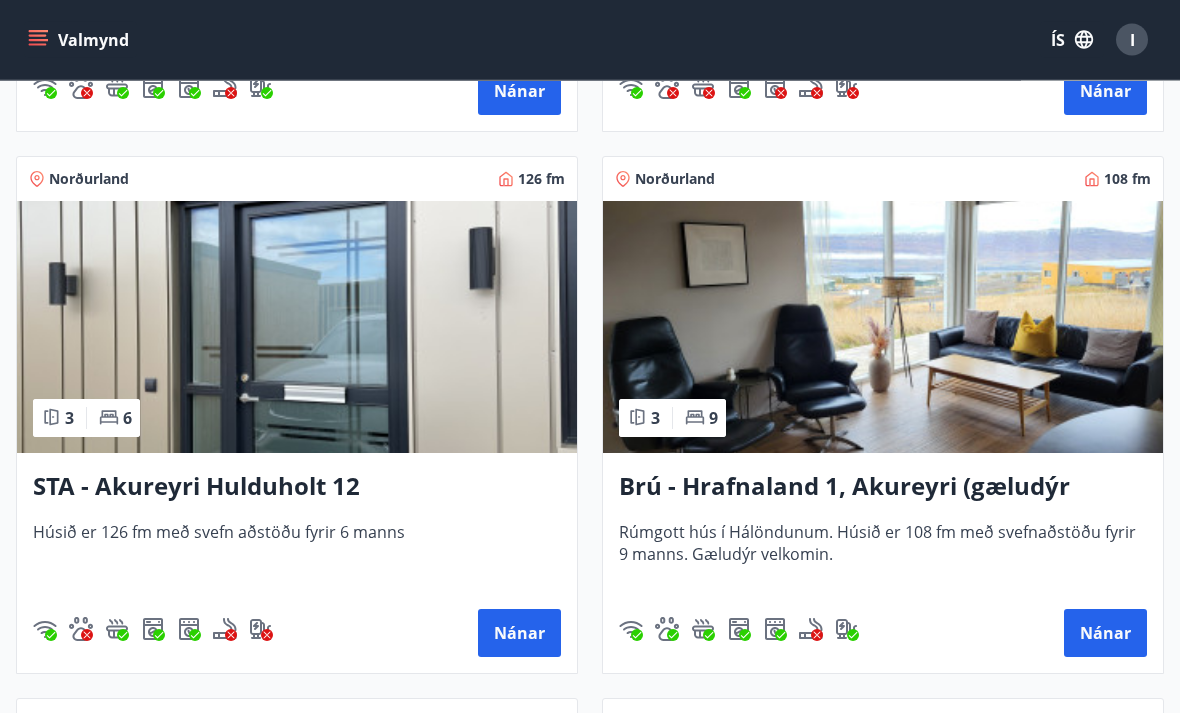 click on "Nánar" at bounding box center (519, 634) 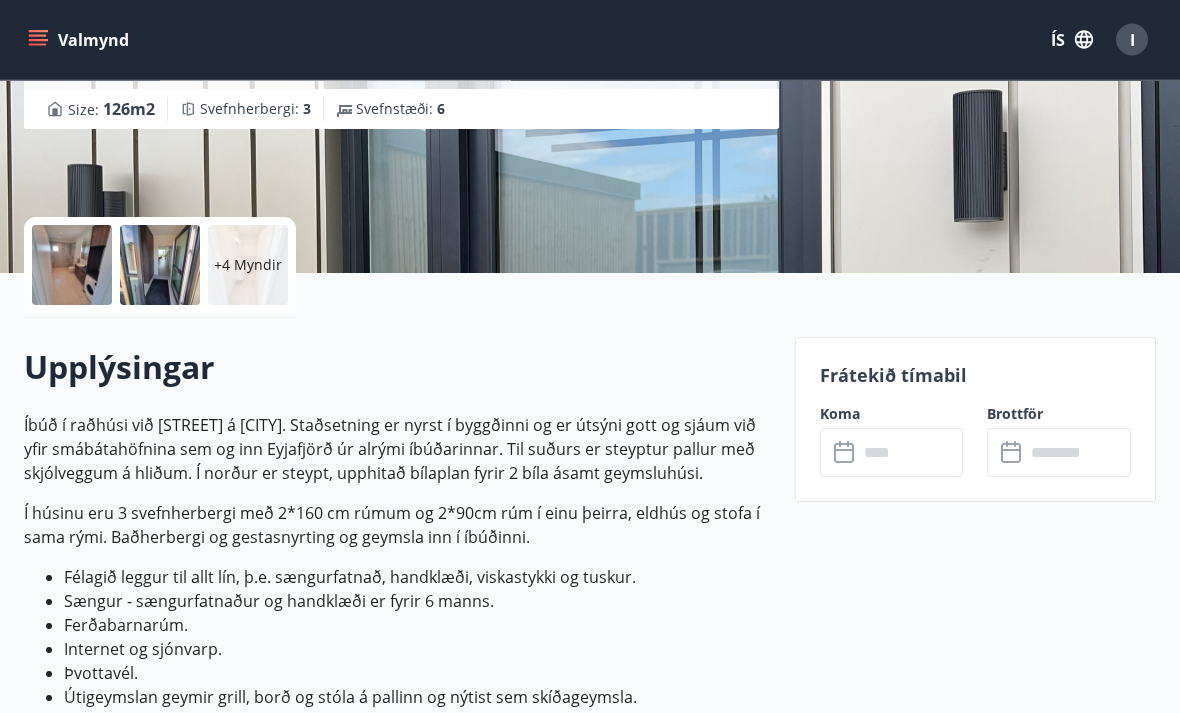 scroll, scrollTop: 327, scrollLeft: 0, axis: vertical 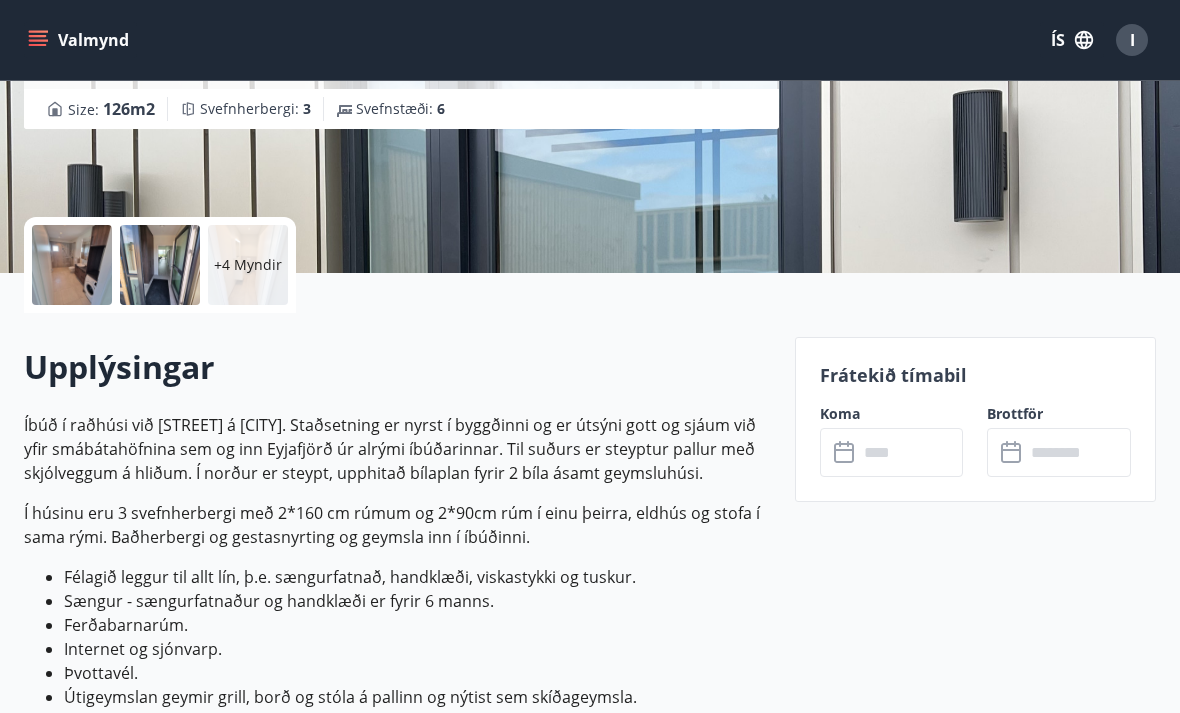 click at bounding box center (911, 452) 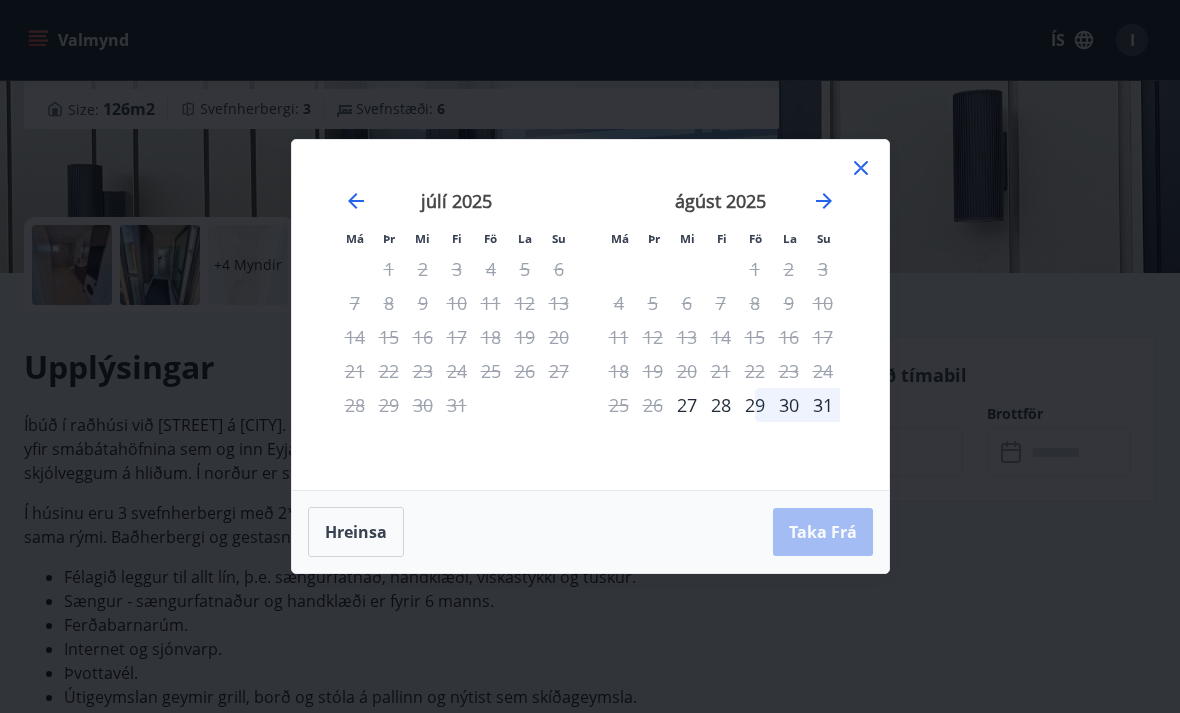 click 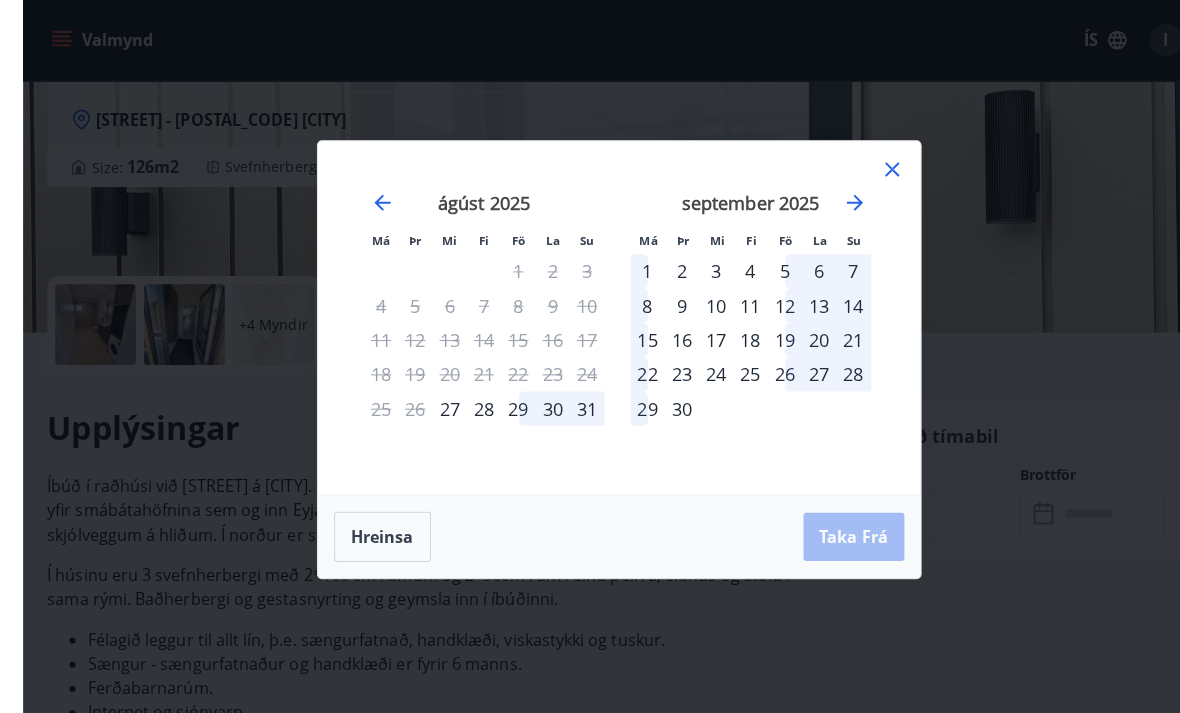 scroll, scrollTop: 276, scrollLeft: 0, axis: vertical 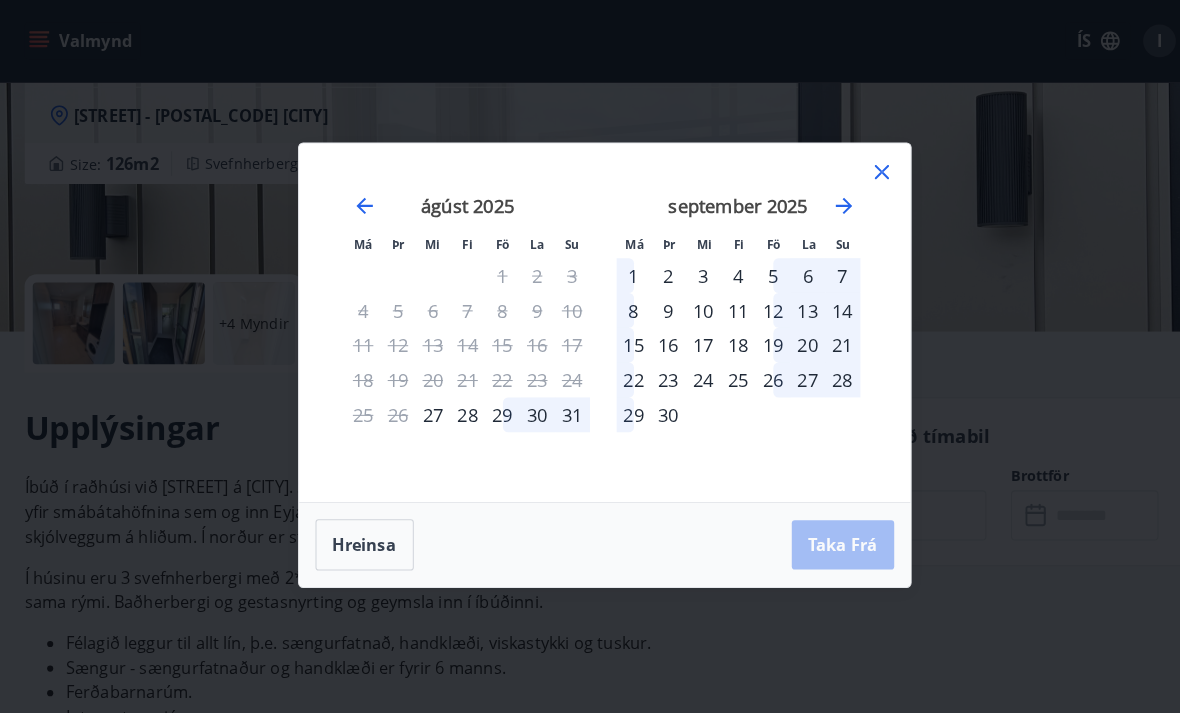 click 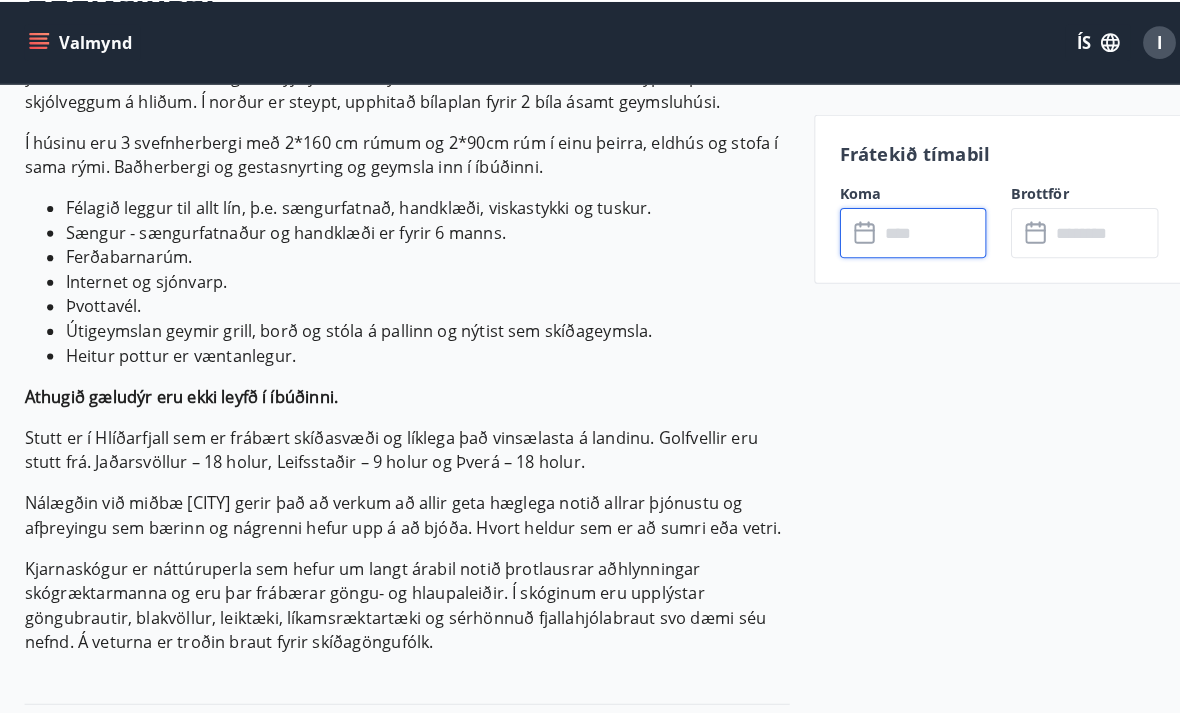 scroll, scrollTop: 702, scrollLeft: 0, axis: vertical 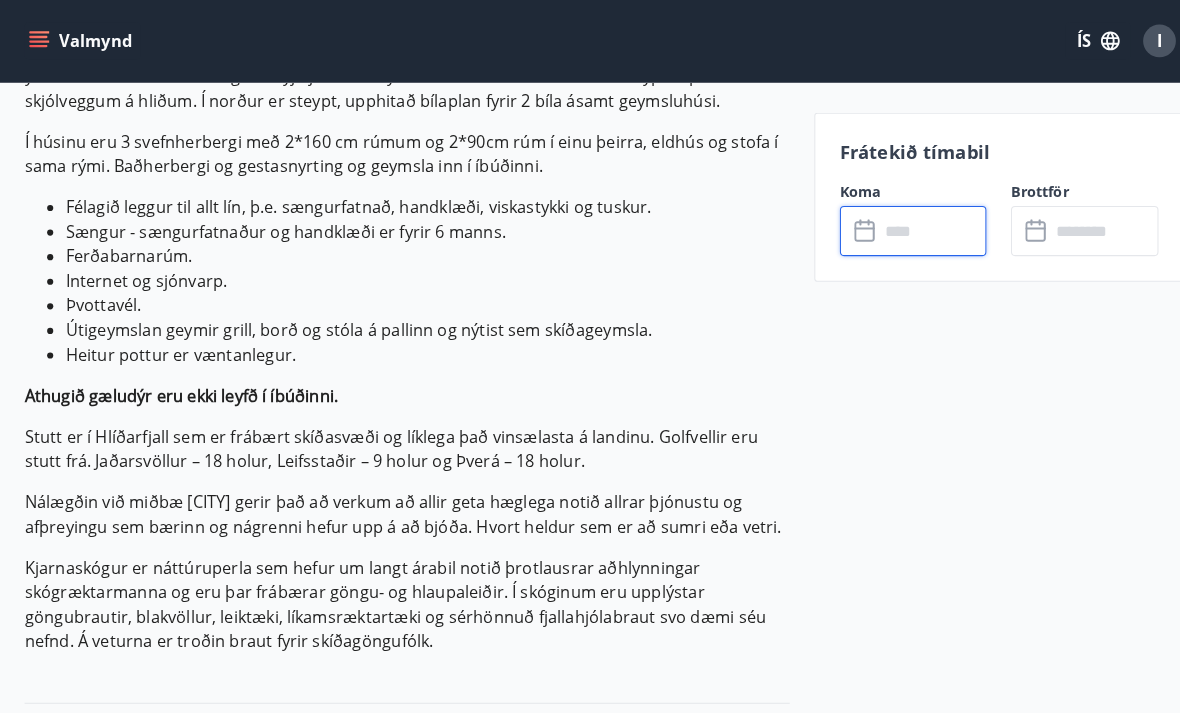 click at bounding box center (911, 225) 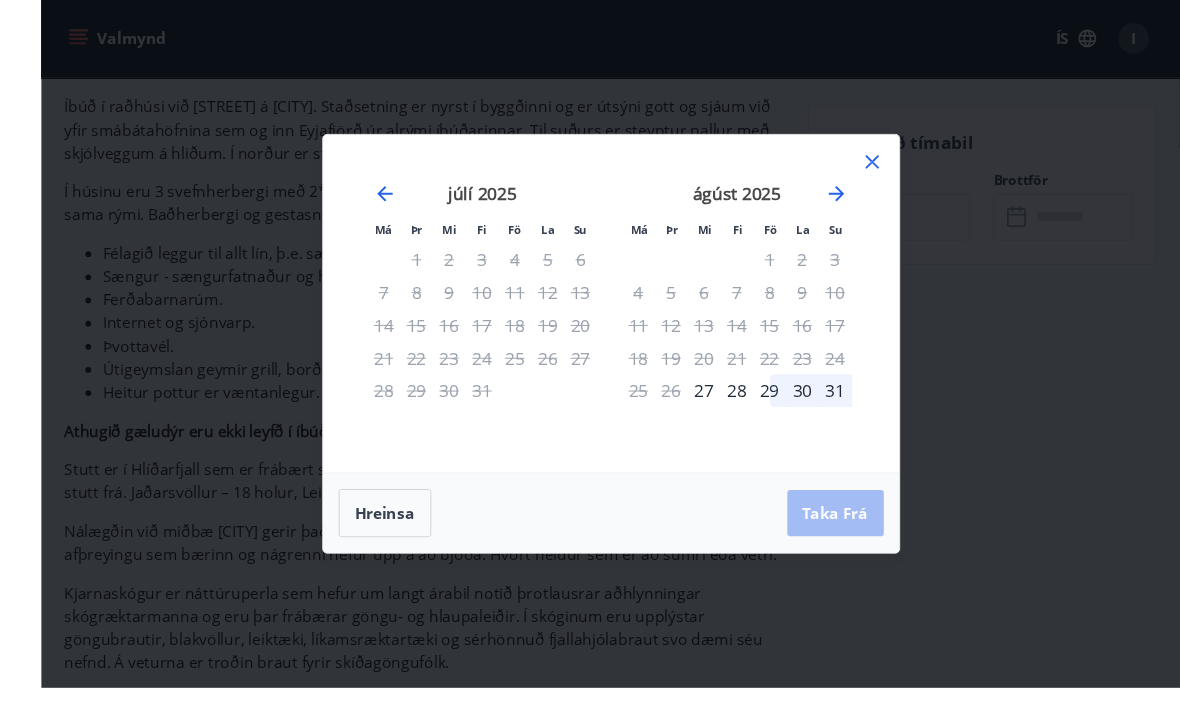scroll, scrollTop: 642, scrollLeft: 0, axis: vertical 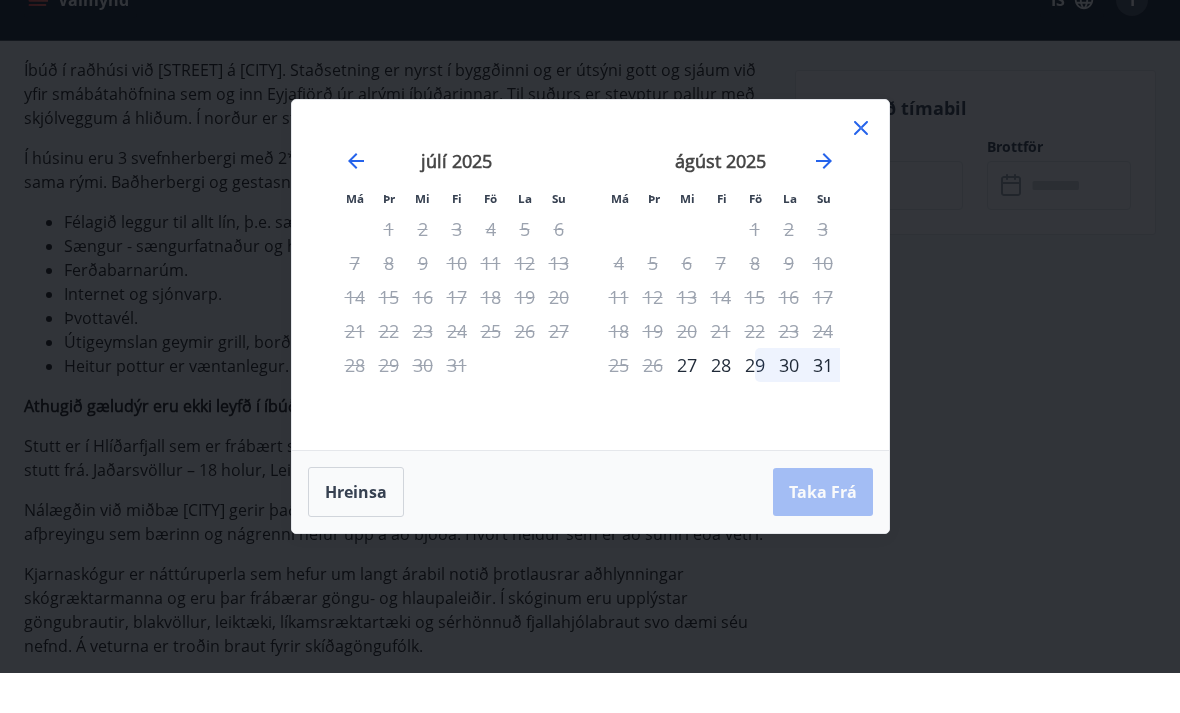 click on "júní 2025 1 2 3 4 5 6 7 8 9 10 11 12 13 14 15 16 17 18 19 20 21 22 23 24 25 26 27 28 29 30 júlí 2025 1 2 3 4 5 6 7 8 9 10 11 12 13 14 15 16 17 18 19 20 21 22 23 24 25 26 27 28 29 30 31 ágúst 2025 1 2 3 4 5 6 7 8 9 10 11 12 13 14 15 16 17 18 19 20 21 22 23 24 25 26 27 28 29 30 31 september 2025 1 2 3 4 5 6 7 8 9 10 11 12 13 14 15 16 17 18 19 20 21 22 23 24 25 26 27 28 29 30" at bounding box center (855, 328) 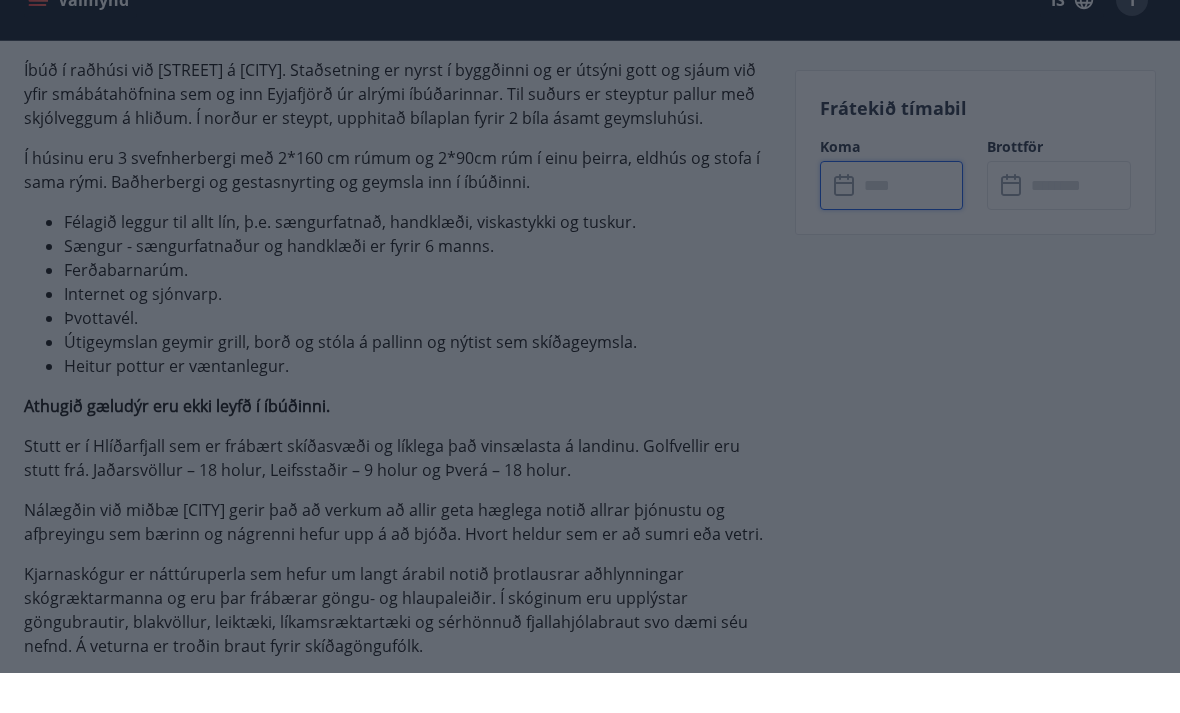 scroll, scrollTop: 682, scrollLeft: 0, axis: vertical 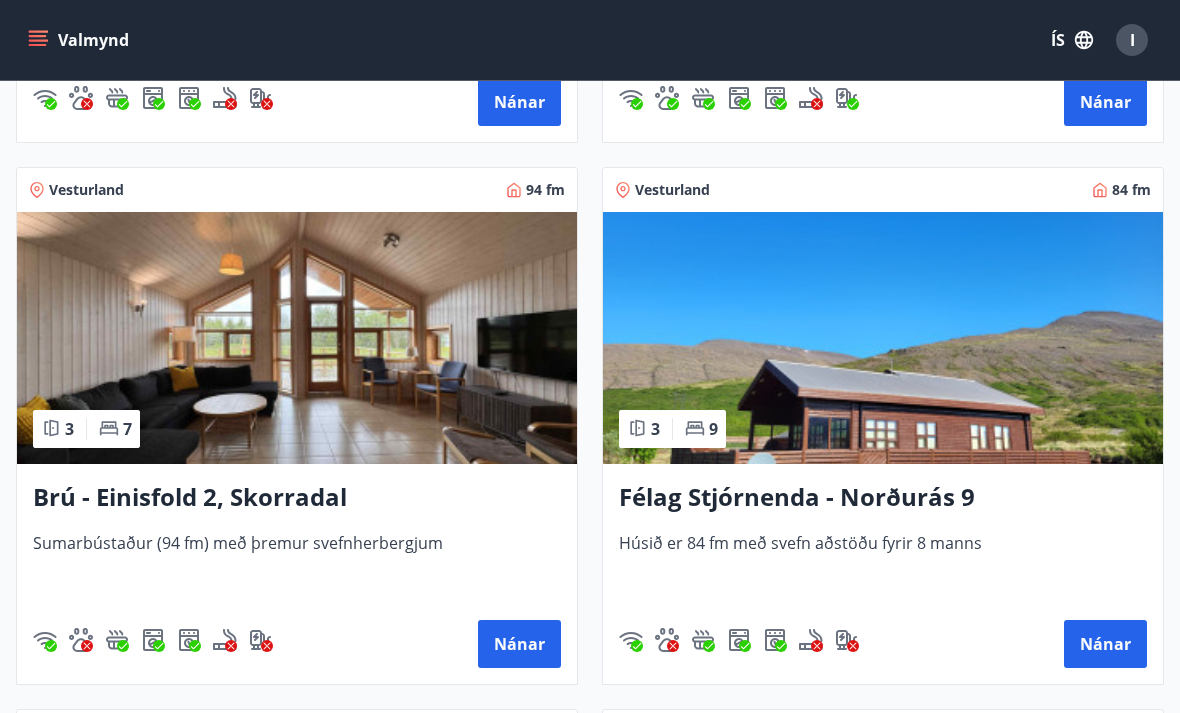click on "Brú - Einisfold 2, Skorradal" at bounding box center (297, 498) 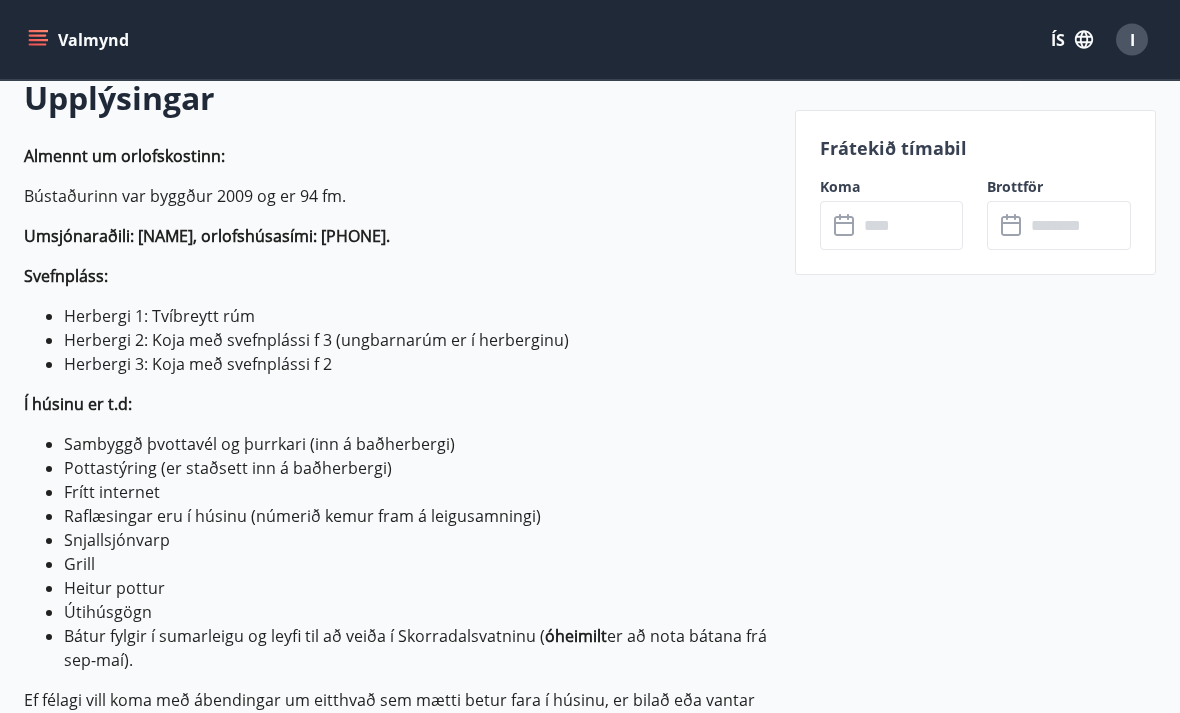 scroll, scrollTop: 596, scrollLeft: 0, axis: vertical 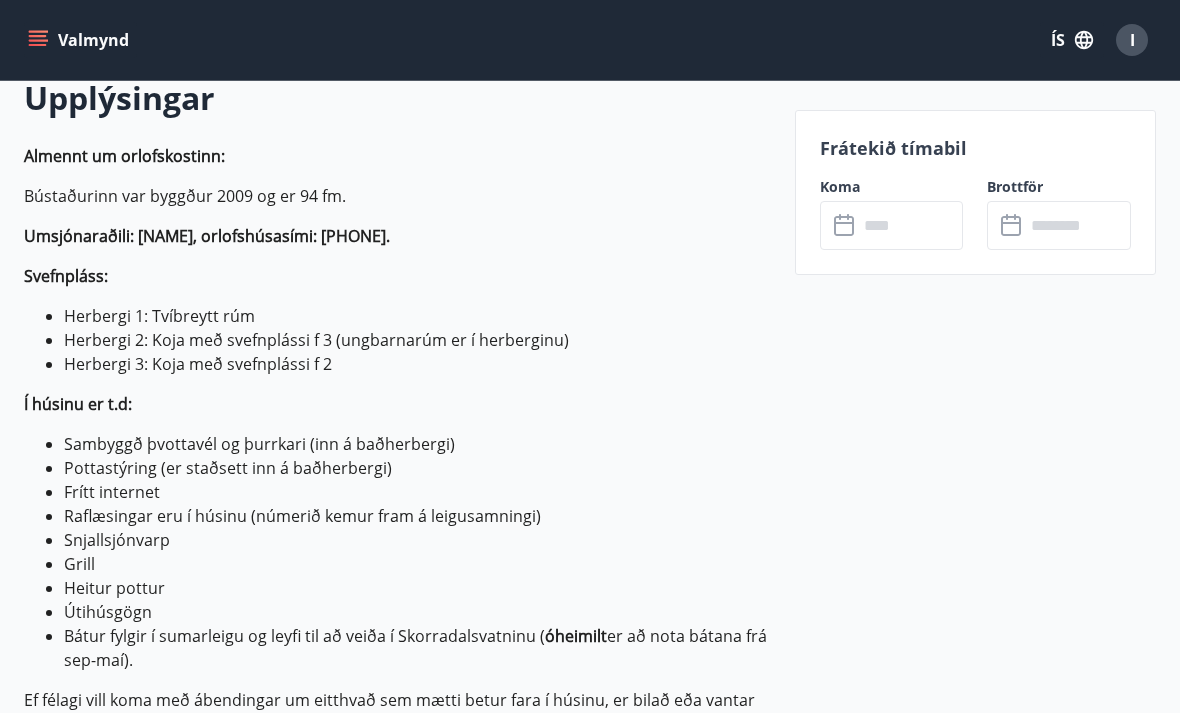 click at bounding box center [911, 225] 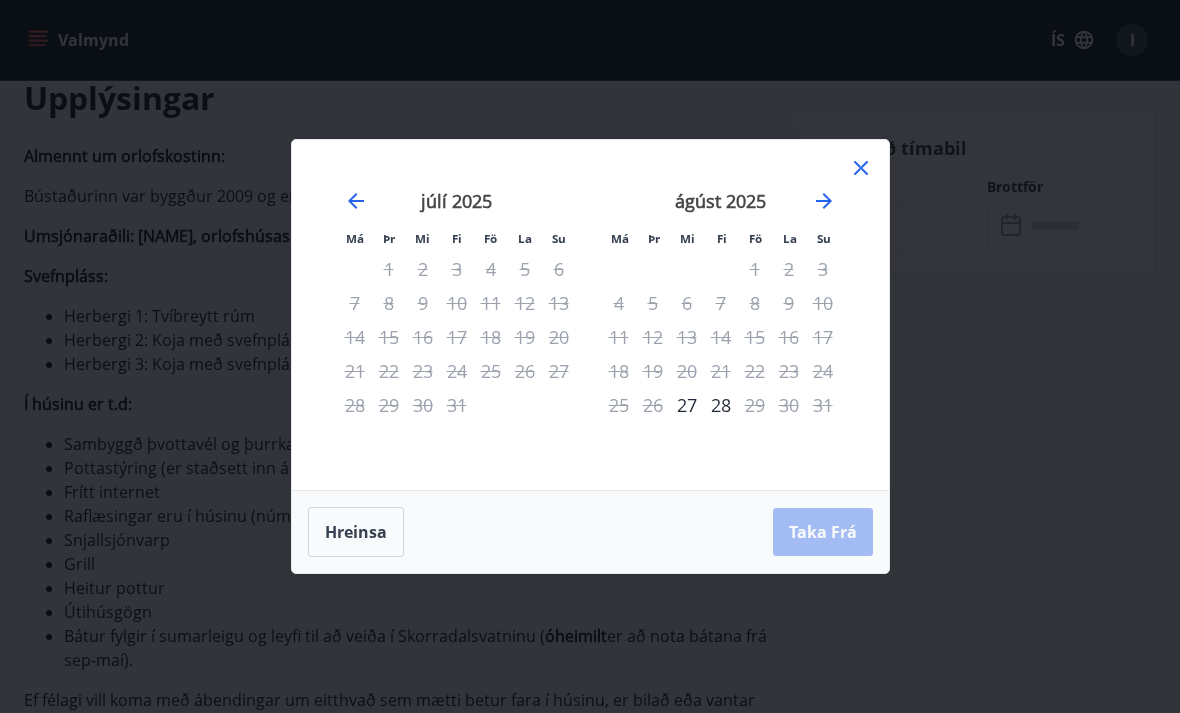 click 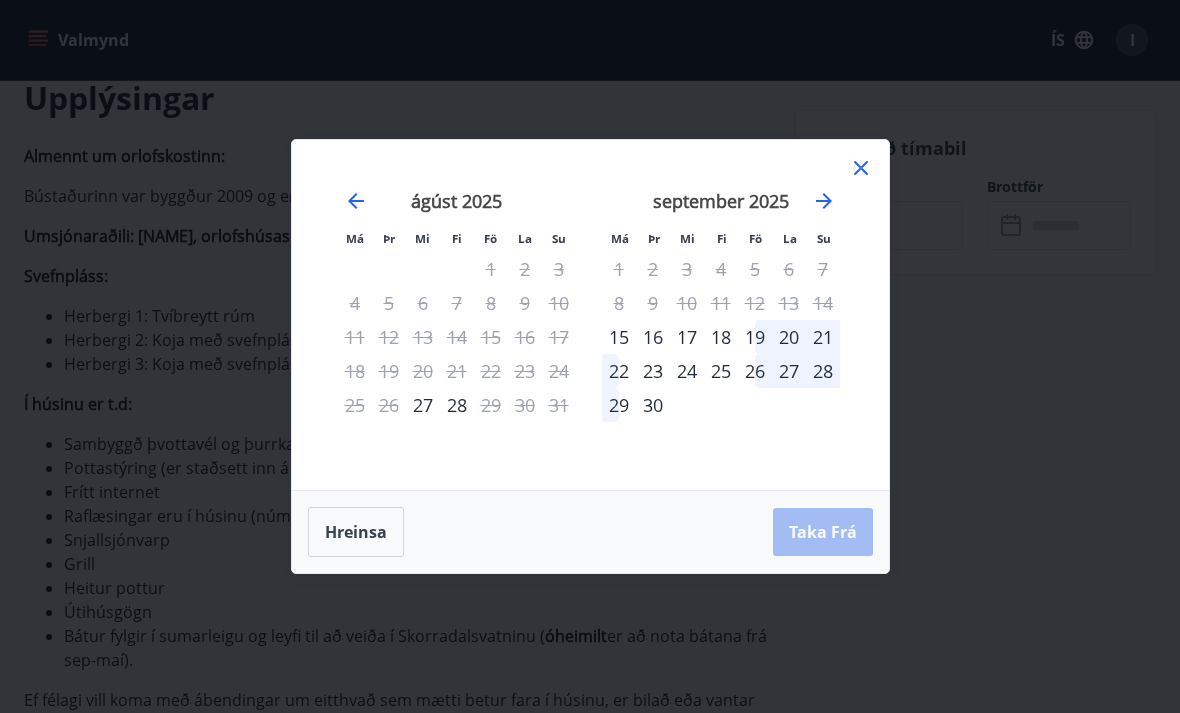click 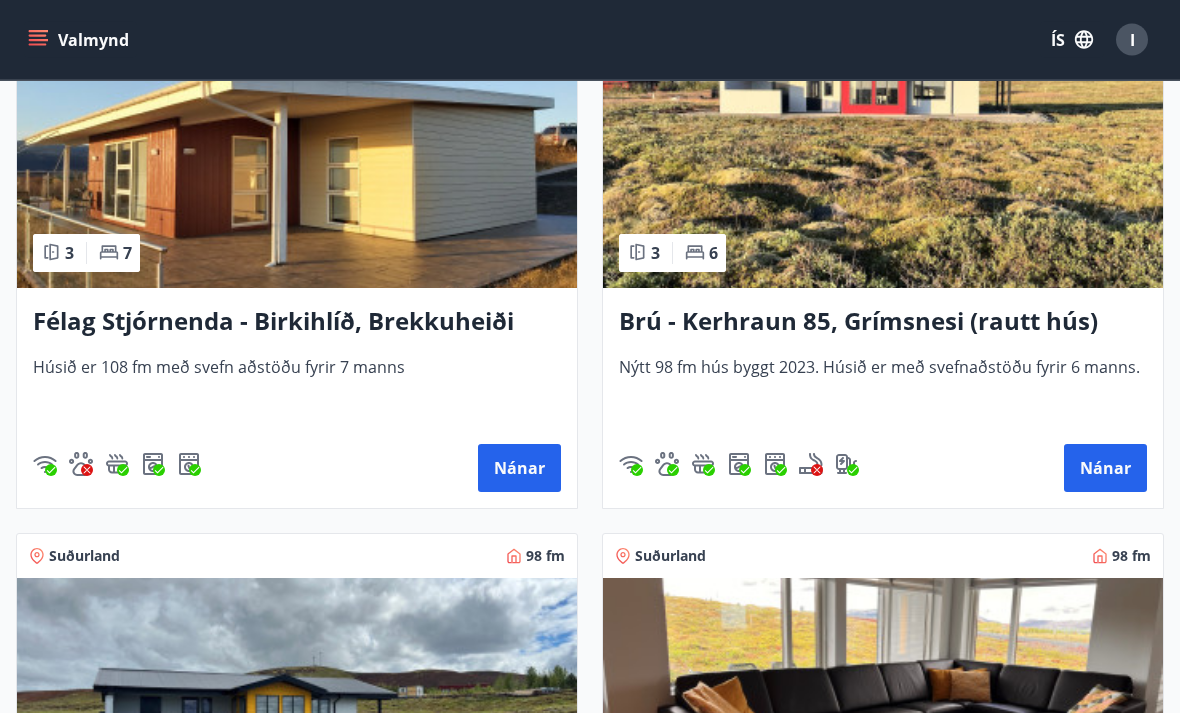 scroll, scrollTop: 6418, scrollLeft: 0, axis: vertical 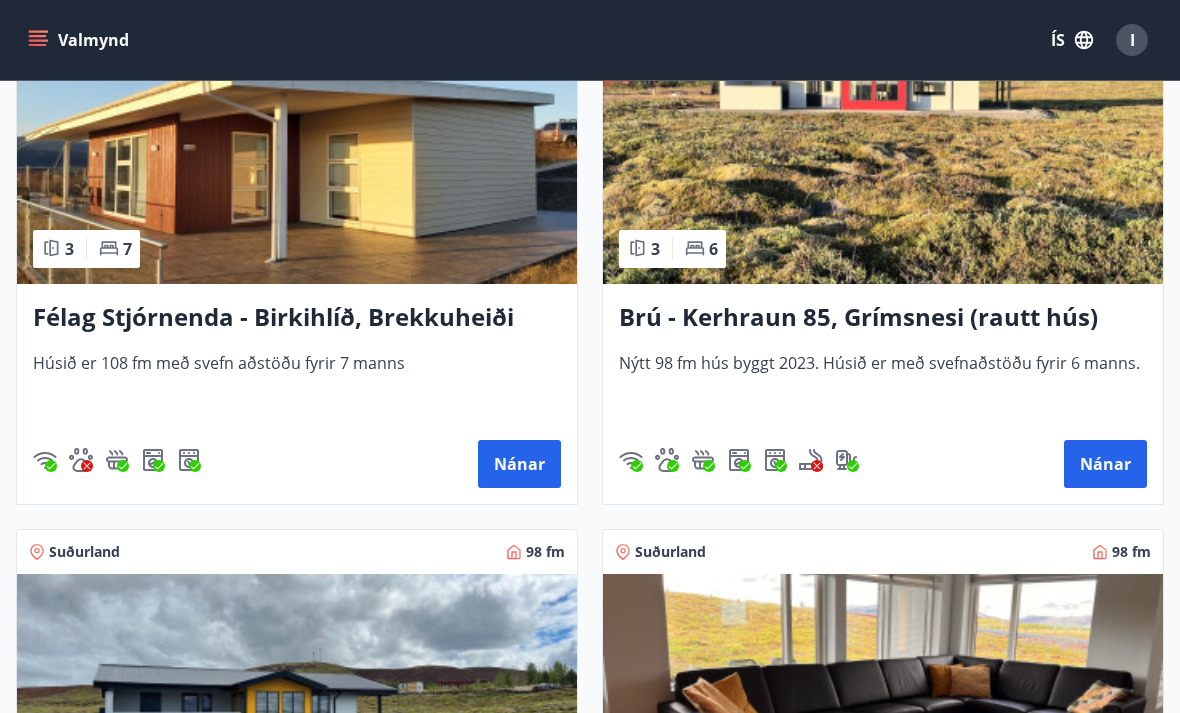 click on "Nánar" at bounding box center [1105, 464] 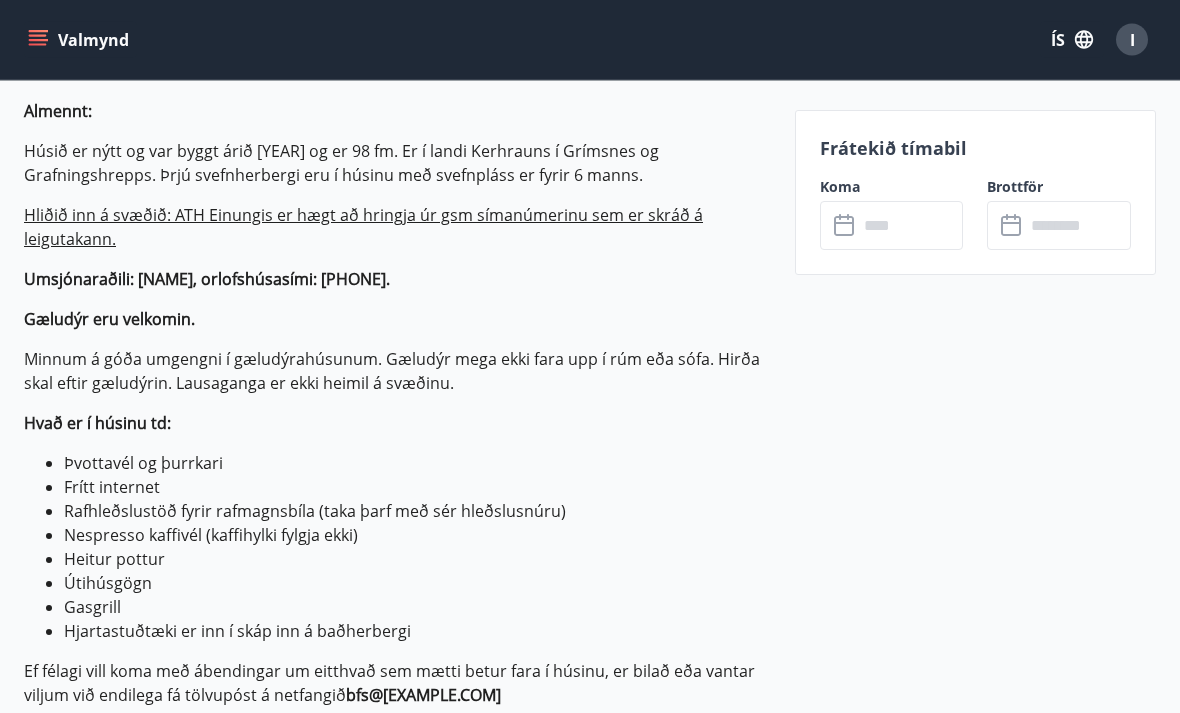 scroll, scrollTop: 641, scrollLeft: 0, axis: vertical 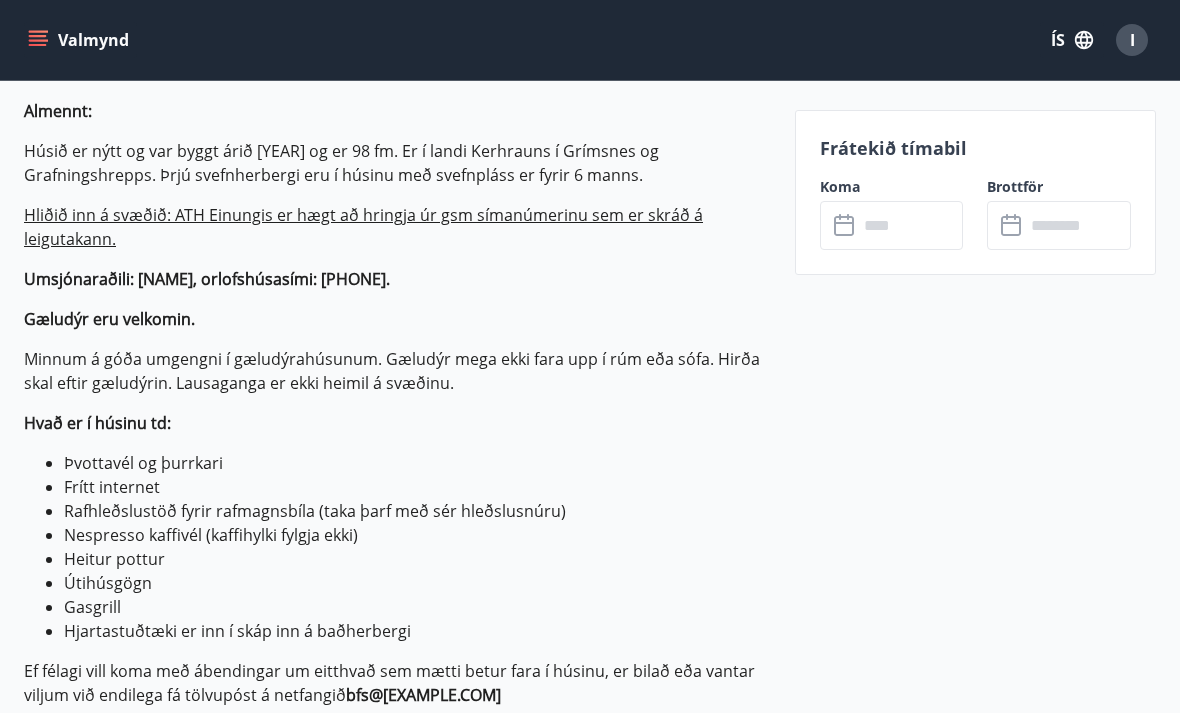 click at bounding box center [911, 225] 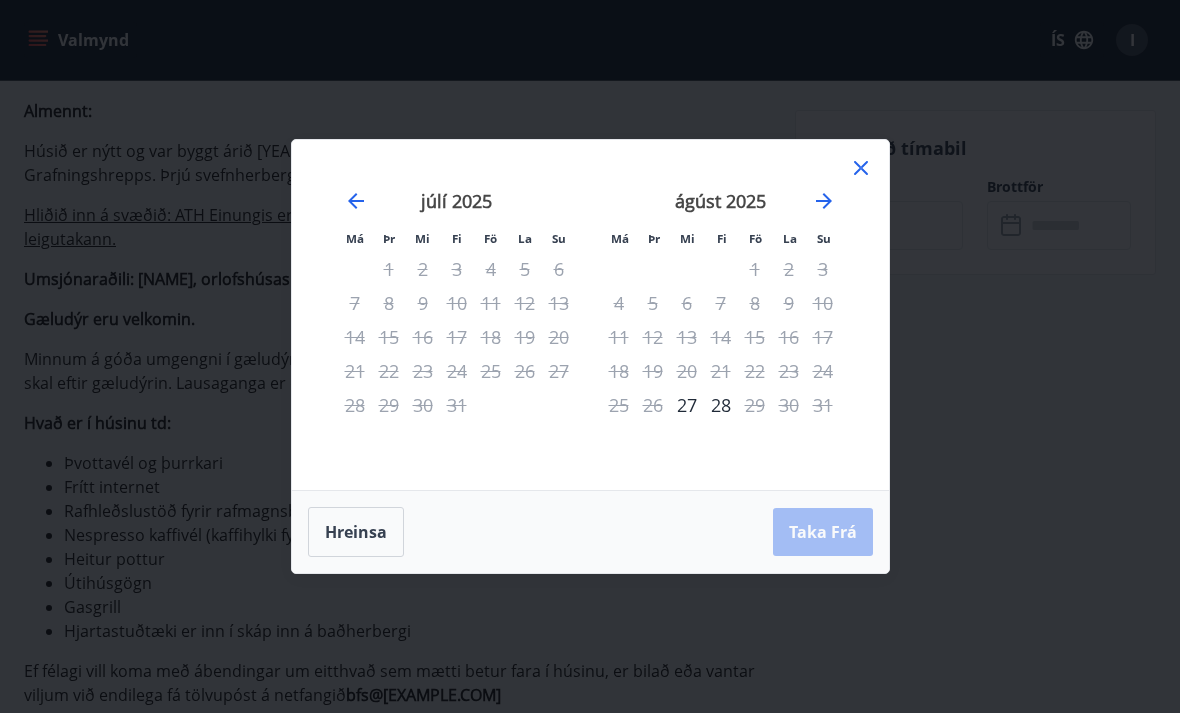click 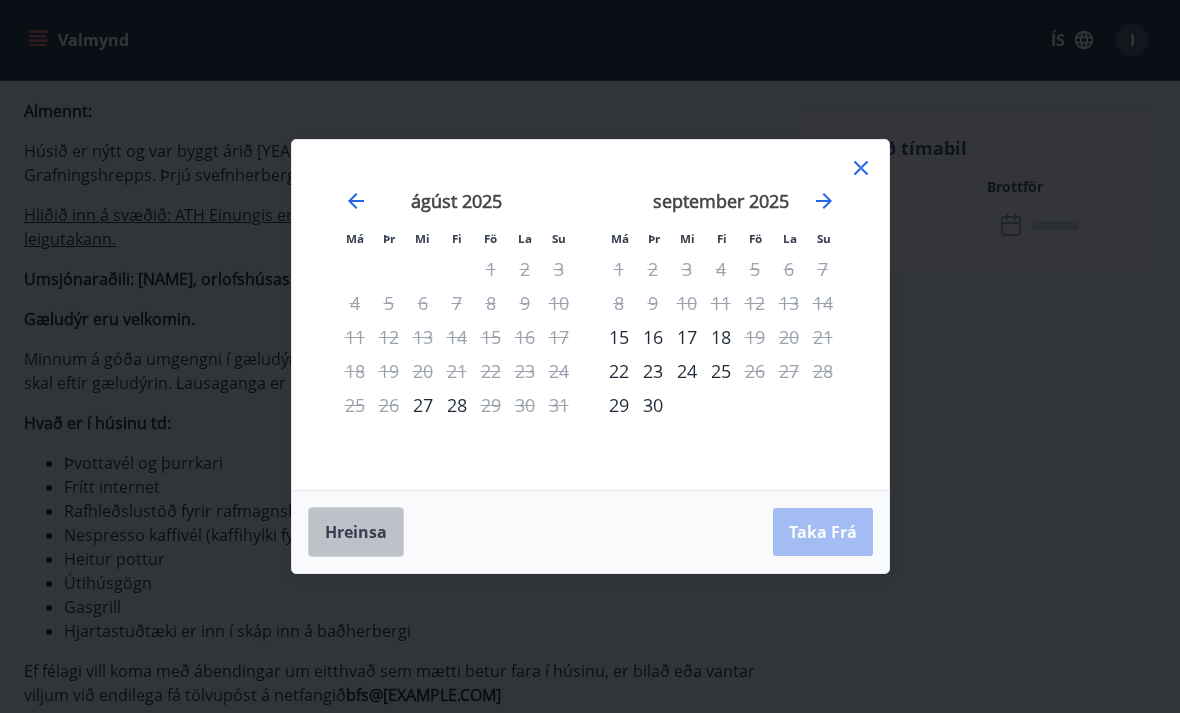 click on "Hreinsa" at bounding box center (356, 532) 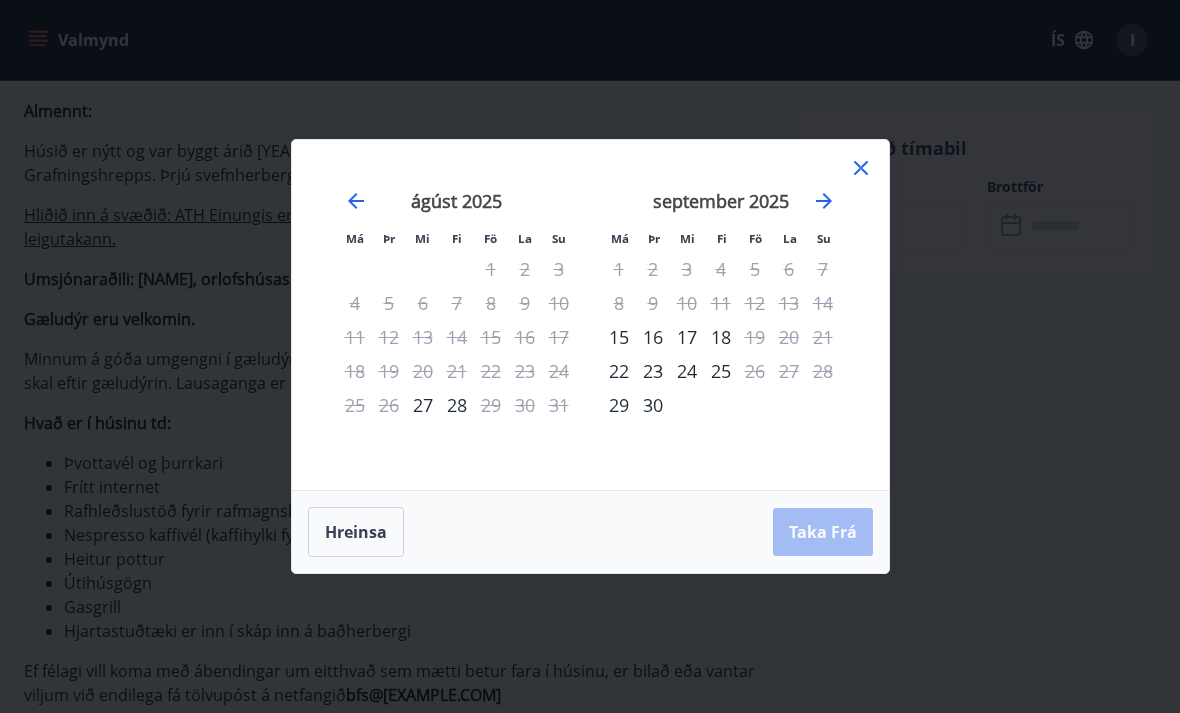 click on "Má Þr Mi Fi Fö La Su Má Þr Mi Fi Fö La Su júlí 2025 1 2 3 4 5 6 7 8 9 10 11 12 13 14 15 16 17 18 19 20 21 22 23 24 25 26 27 28 29 30 31 ágúst 2025 1 2 3 4 5 6 7 8 9 10 11 12 13 14 15 16 17 18 19 20 21 22 23 24 25 26 27 28 29 30 31 september 2025 1 2 3 4 5 6 7 8 9 10 11 12 13 14 15 16 17 18 19 20 21 22 23 24 25 26 27 28 29 30 október 2025 1 2 3 4 5 6 7 8 9 10 11 12 13 14 15 16 17 18 19 20 21 22 23 24 25 26 27 28 29 30 31" at bounding box center [590, 315] 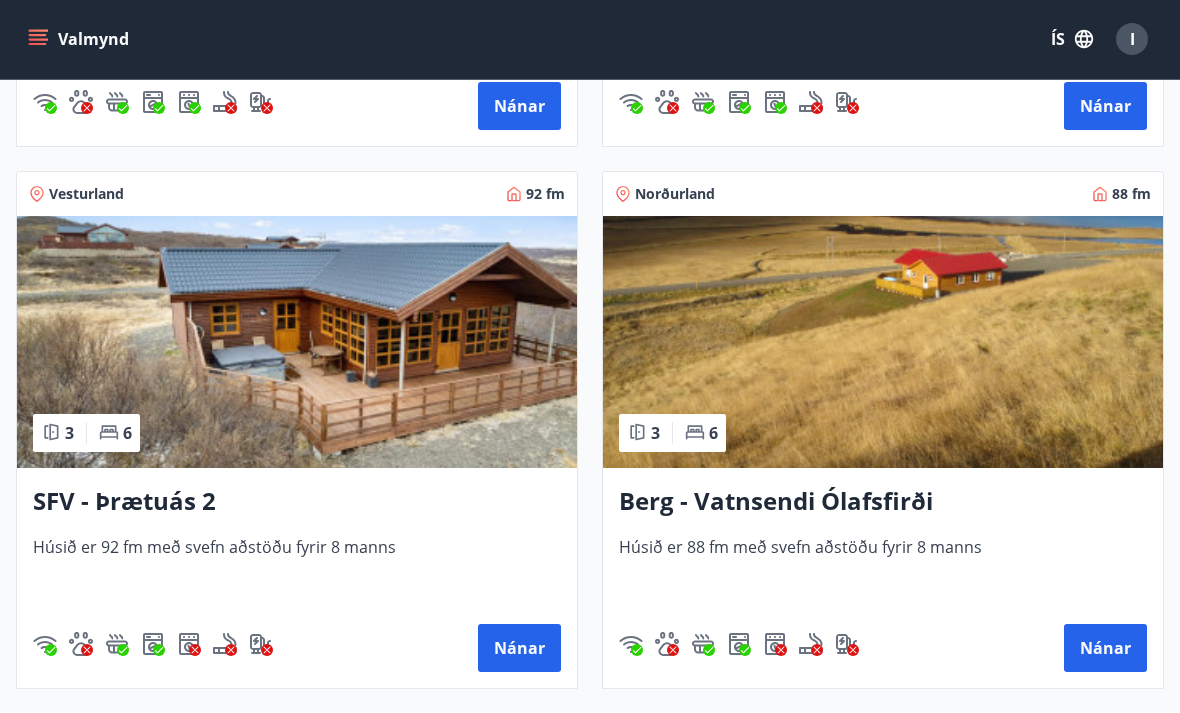 click on "[INITIALS] - [STREET] Húsið er 92 fm með svefn aðstöðu fyrir 8 manns Nánar" at bounding box center [297, 579] 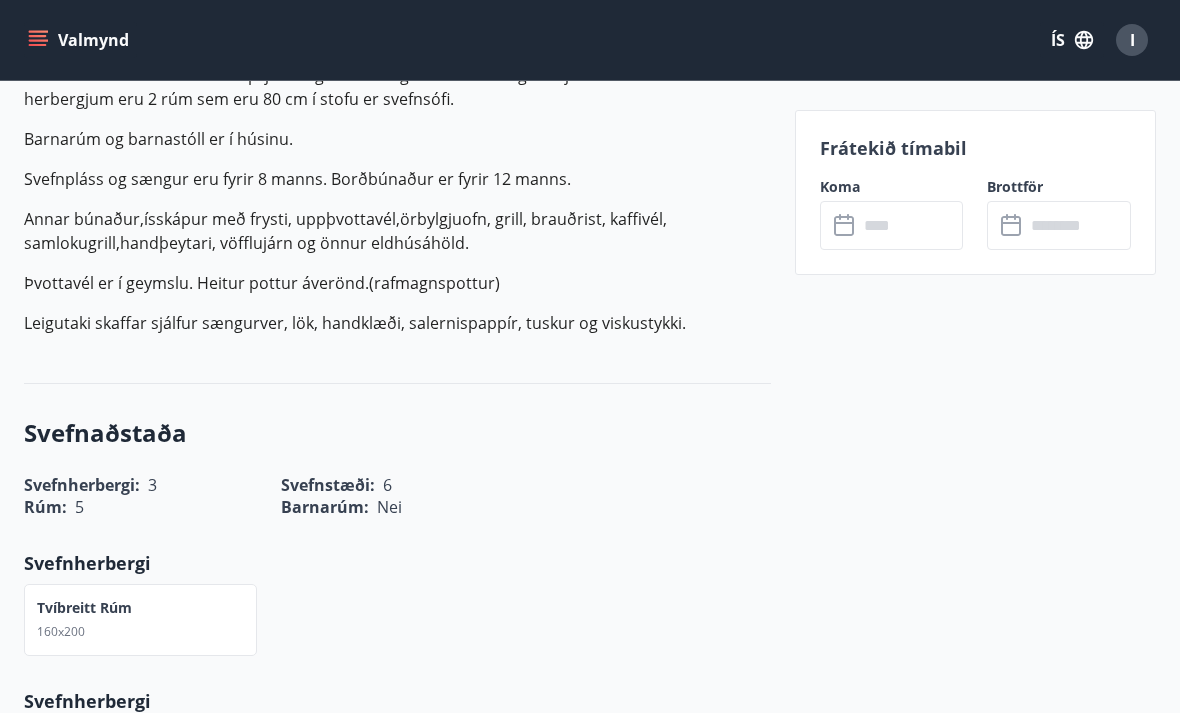 scroll, scrollTop: 679, scrollLeft: 0, axis: vertical 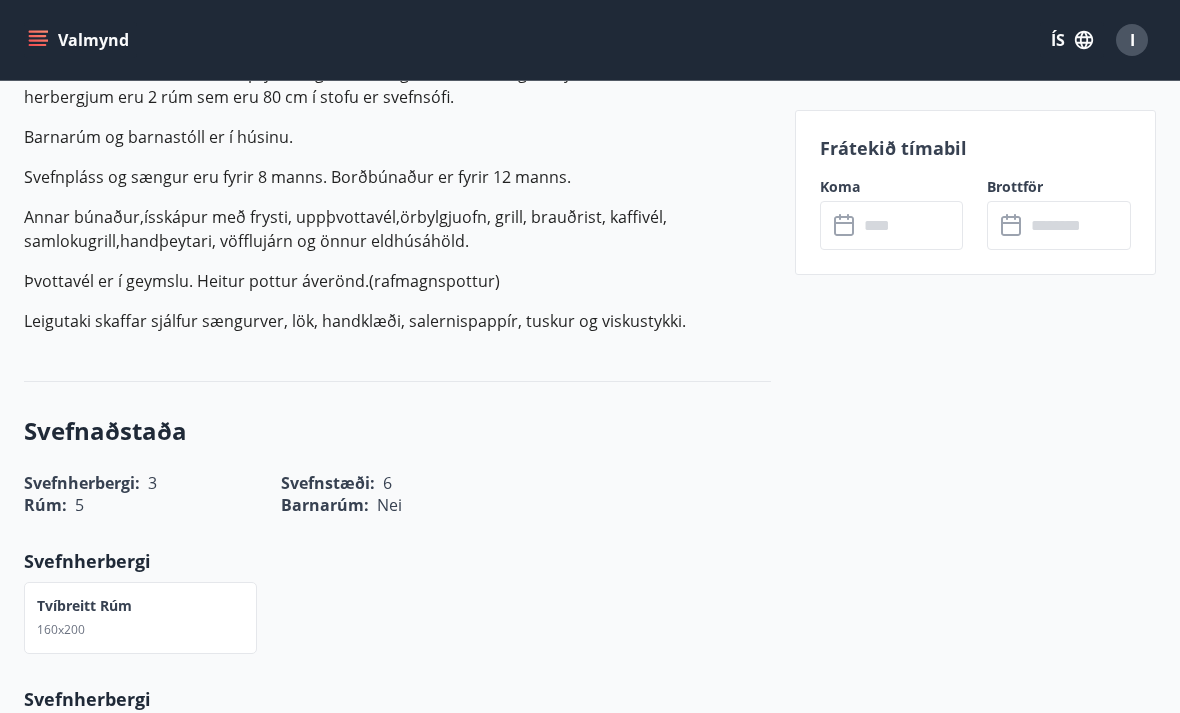 click at bounding box center (911, 225) 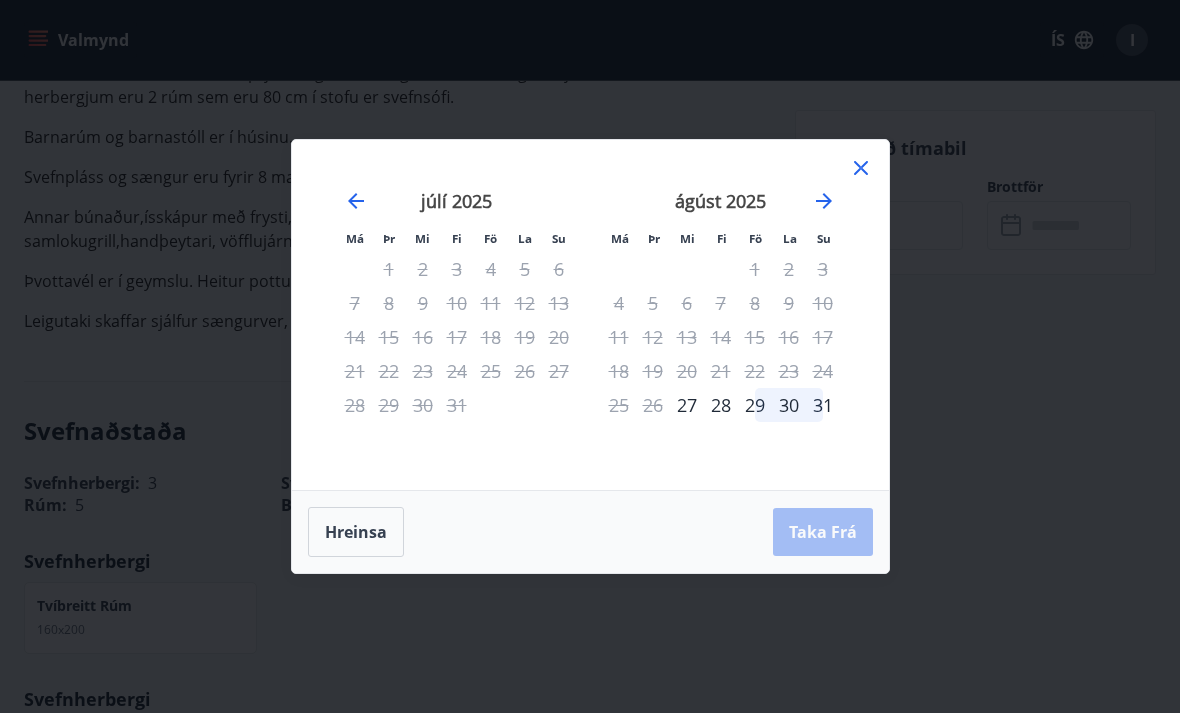 click 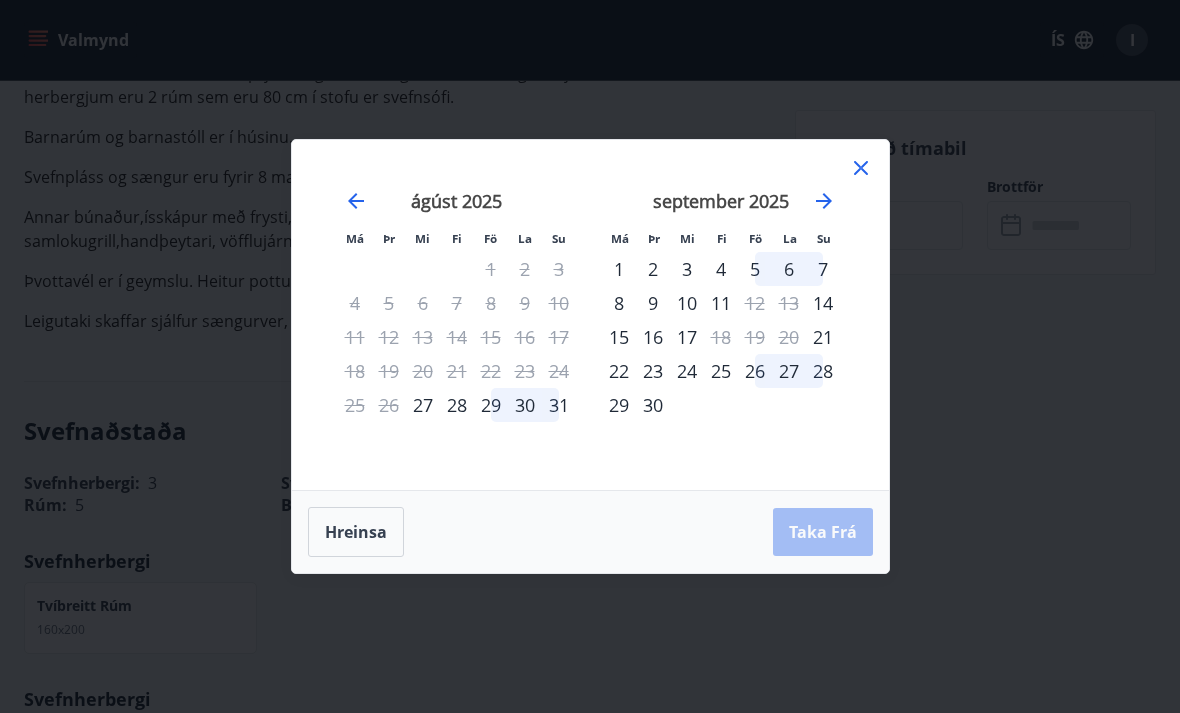 click on "september 2025 1 2 3 4 5 6 7 8 9 10 11 12 13 14 15 16 17 18 19 20 21 22 23 24 25 26 27 28 29 30" at bounding box center [721, 328] 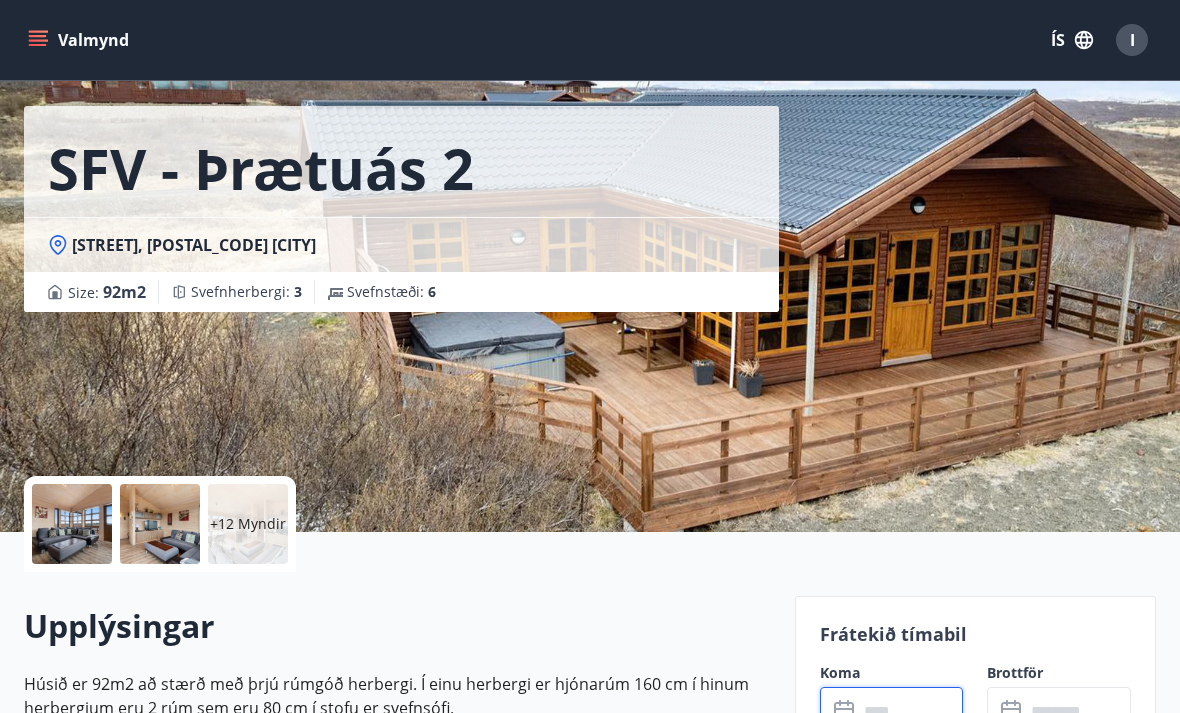 scroll, scrollTop: 61, scrollLeft: 0, axis: vertical 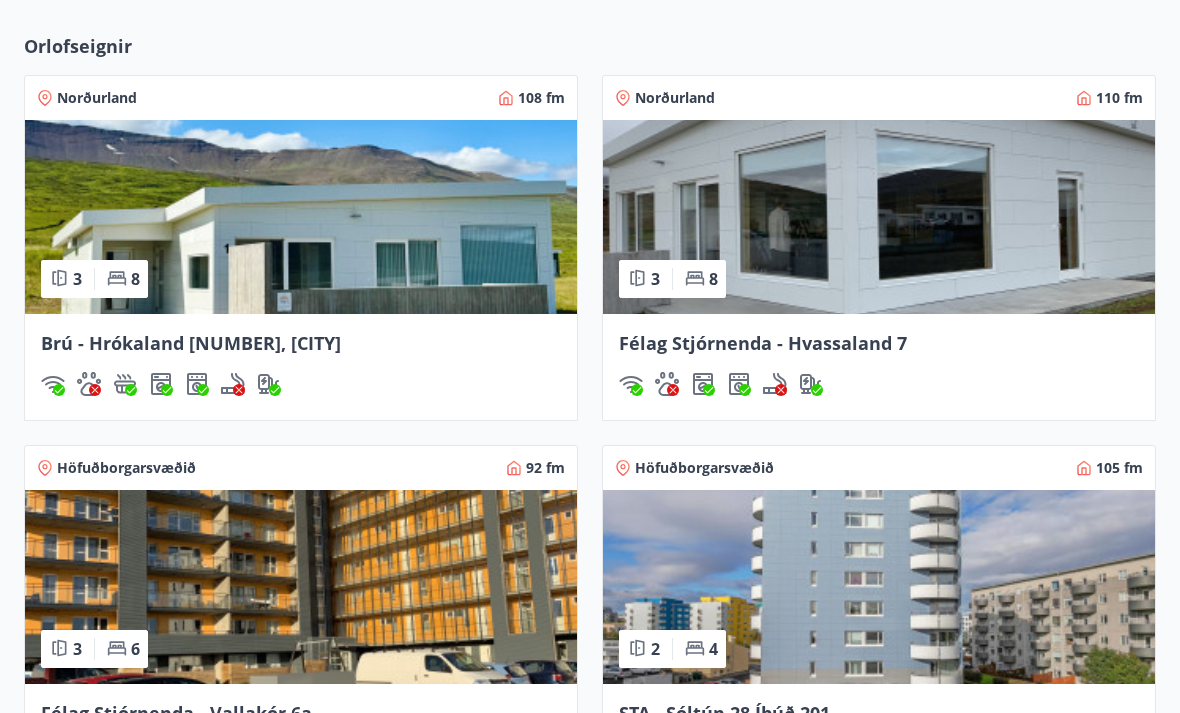 click on "Félag Stjórnenda - Hvassaland 7" at bounding box center (763, 344) 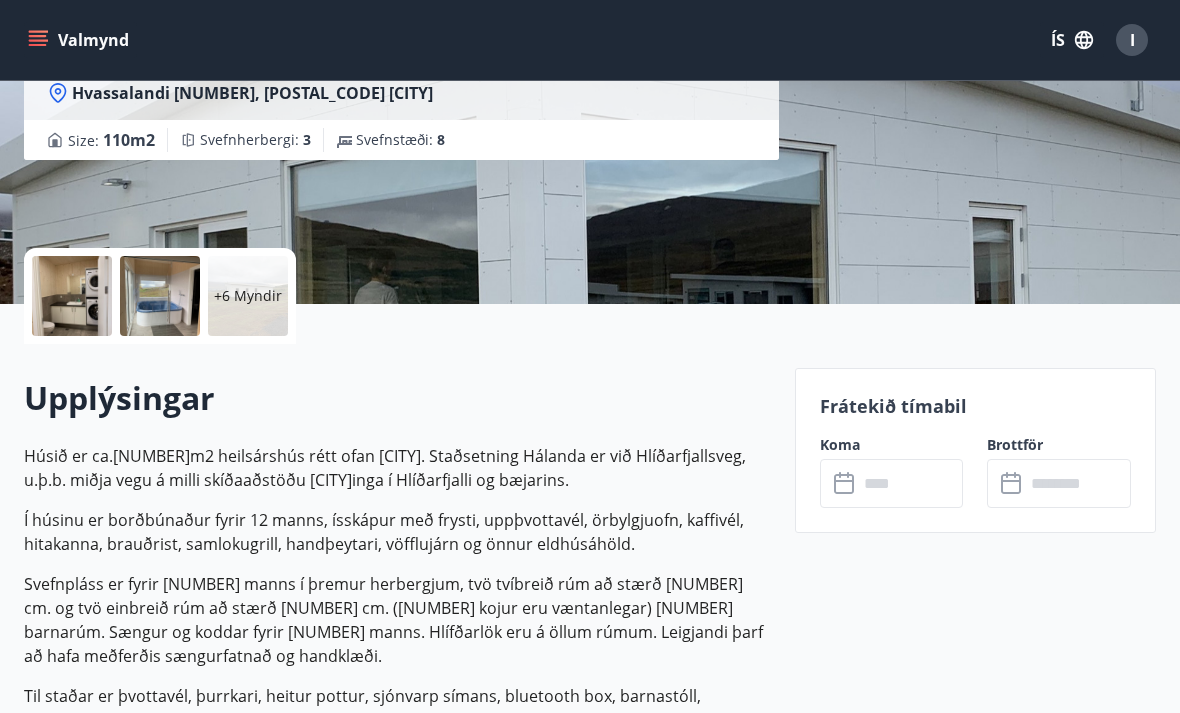 scroll, scrollTop: 307, scrollLeft: 0, axis: vertical 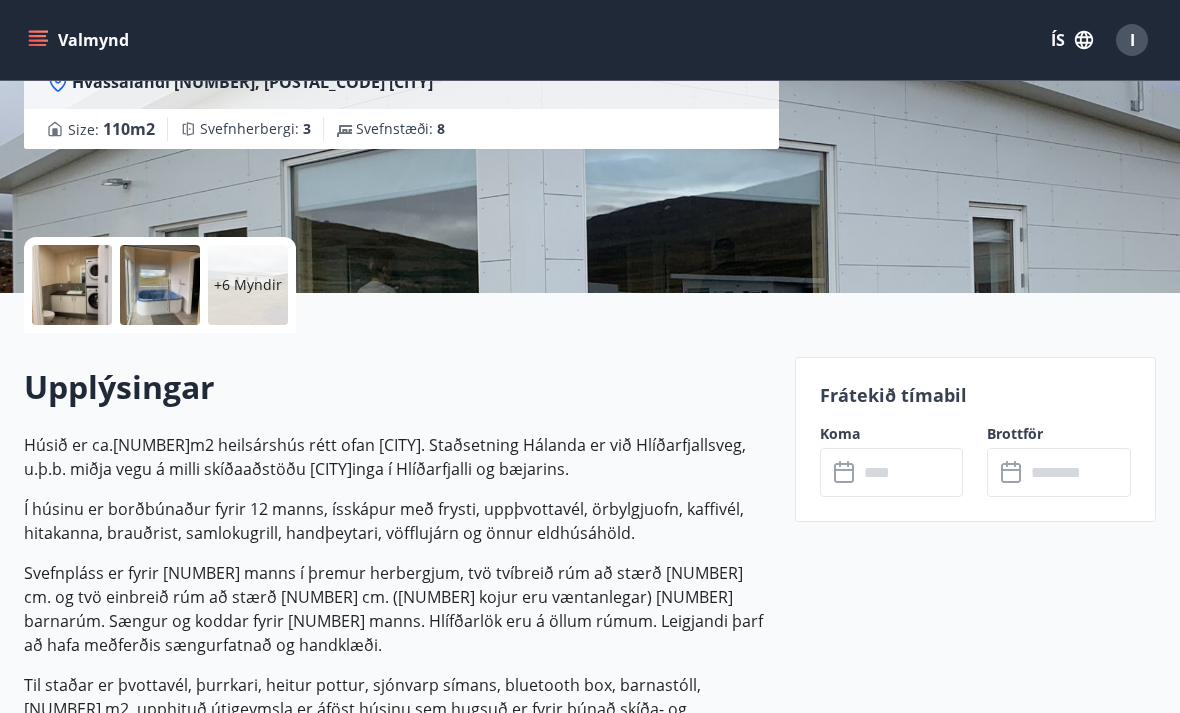 click at bounding box center [911, 472] 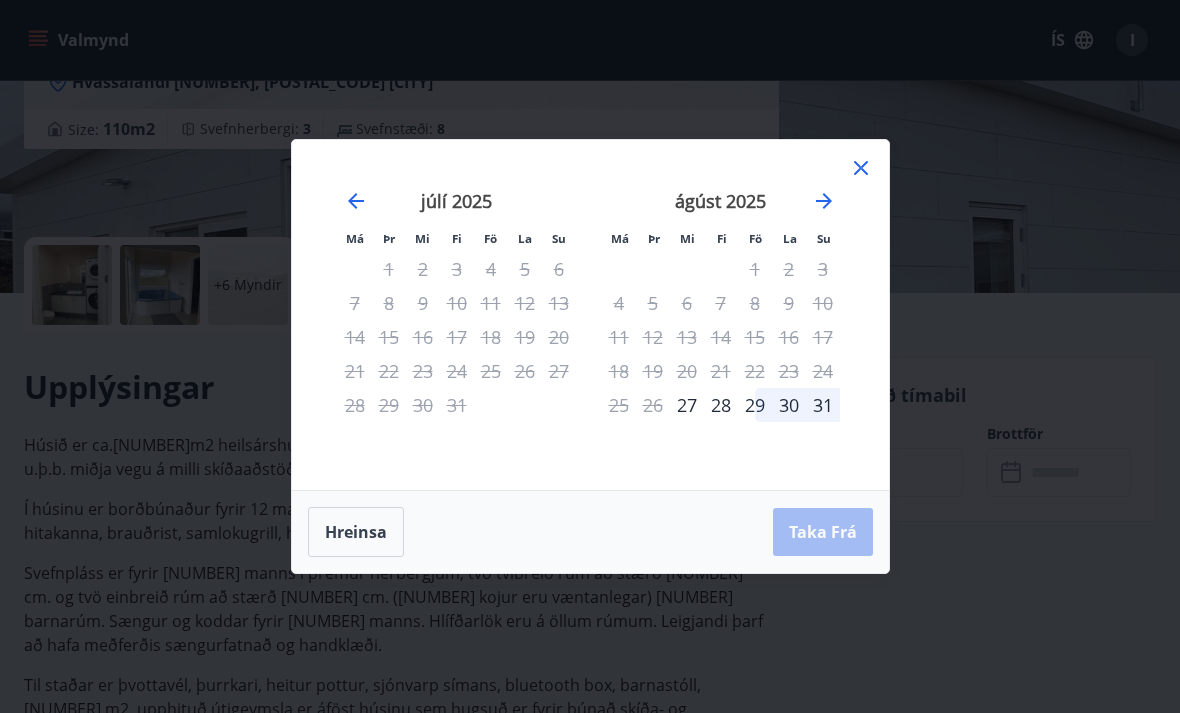 click on "Hreinsa" at bounding box center (356, 532) 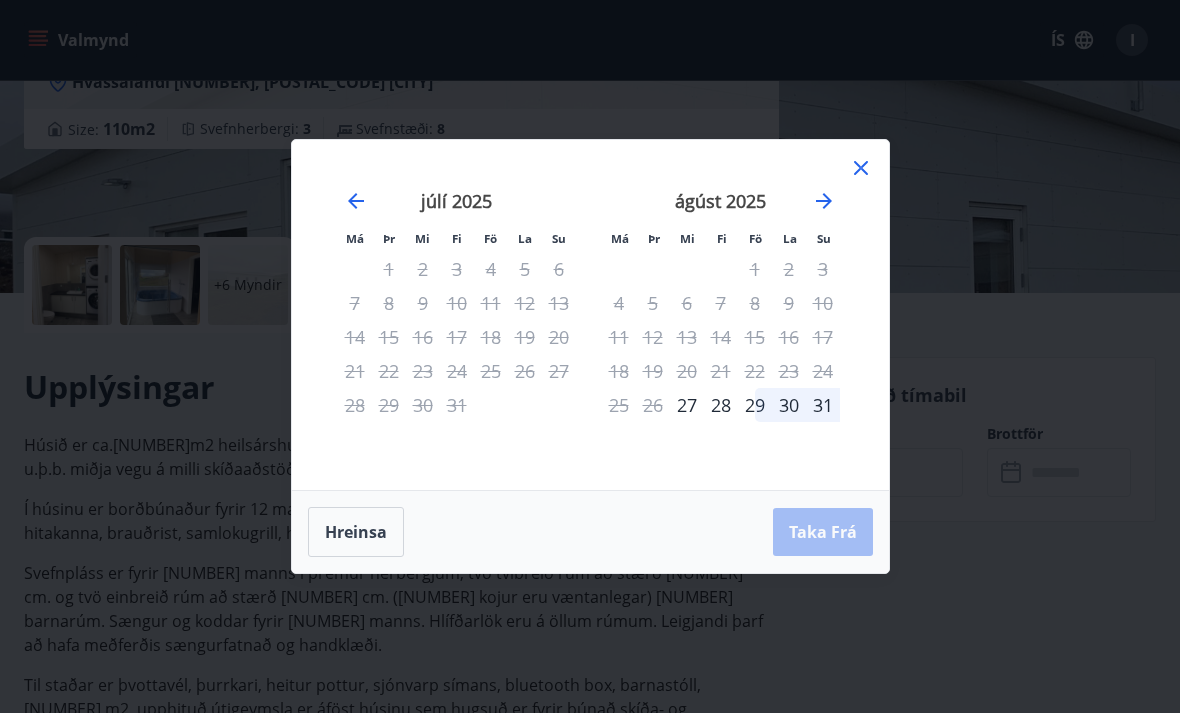 click on "Hreinsa" at bounding box center [356, 532] 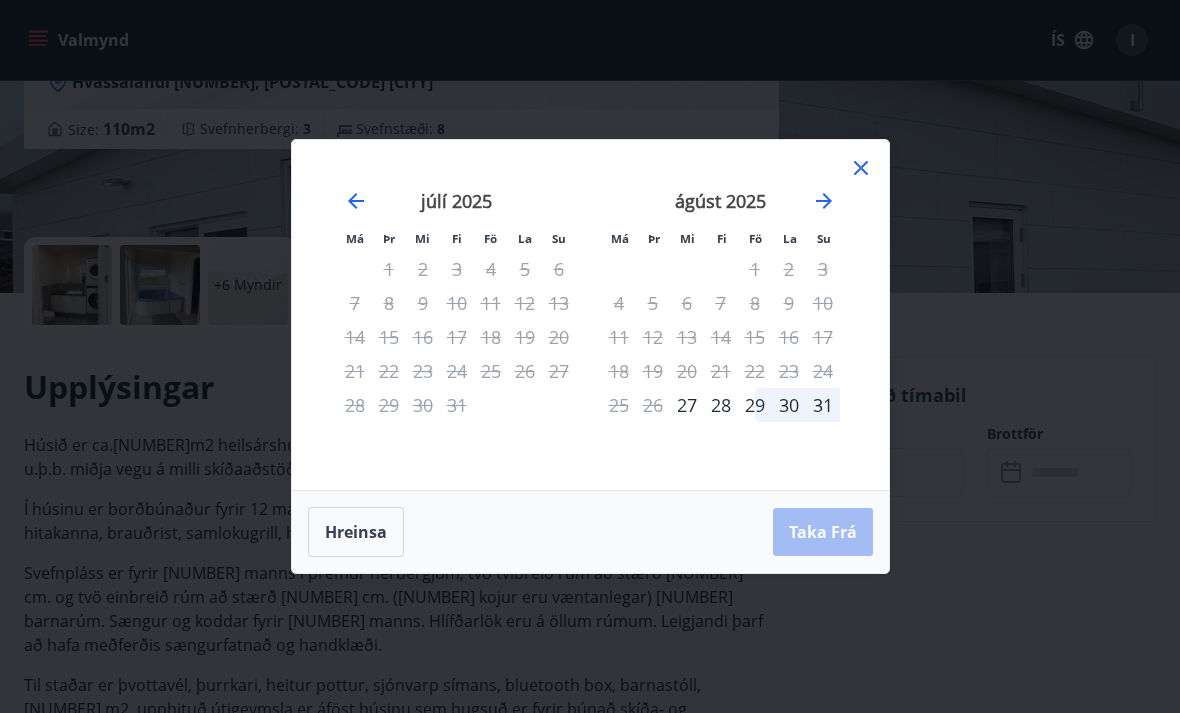 click 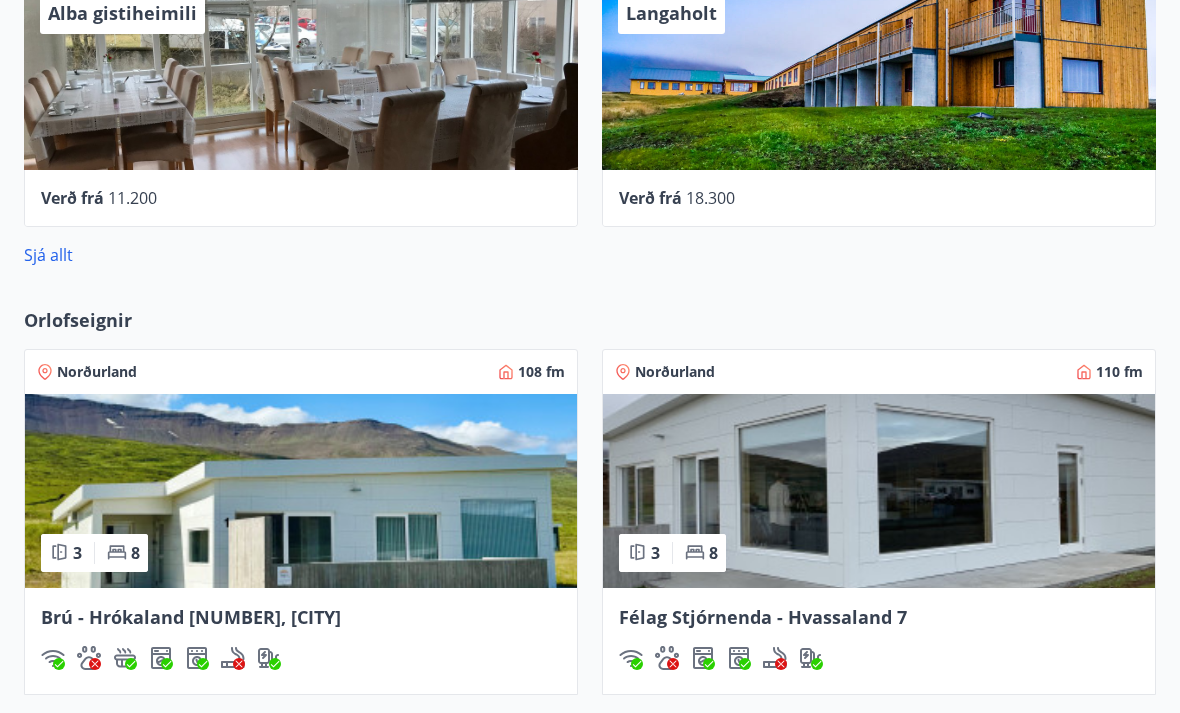 scroll, scrollTop: 1413, scrollLeft: 0, axis: vertical 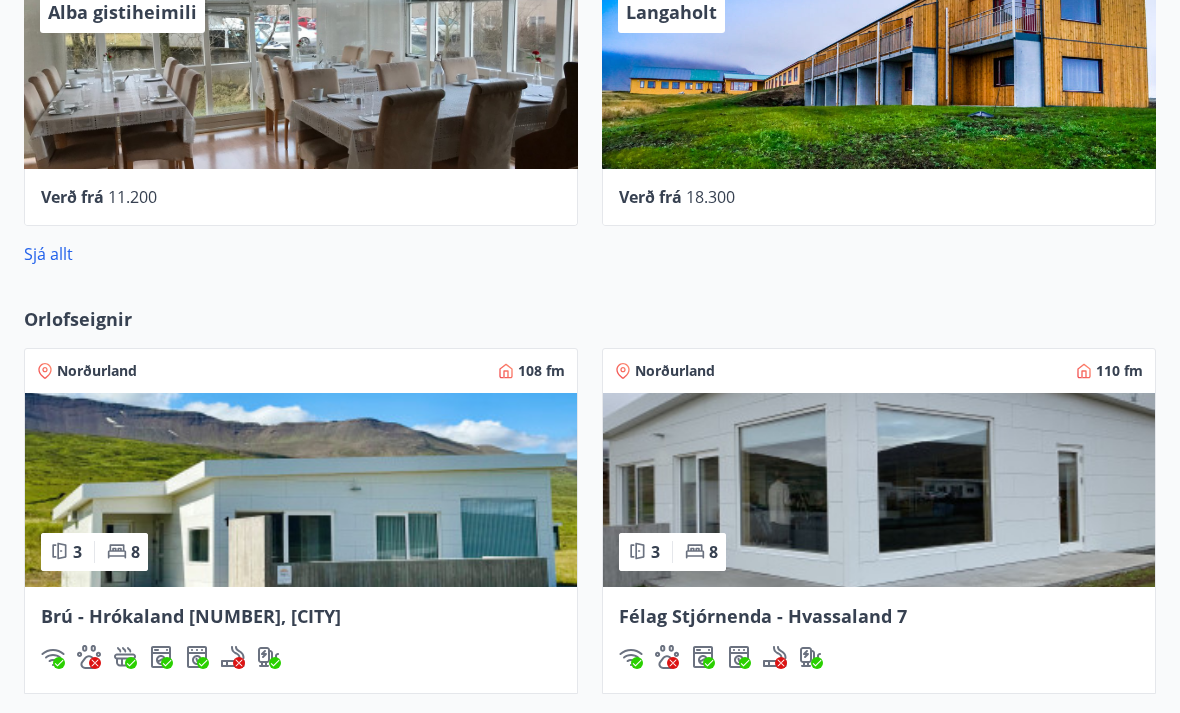 click at bounding box center (301, 490) 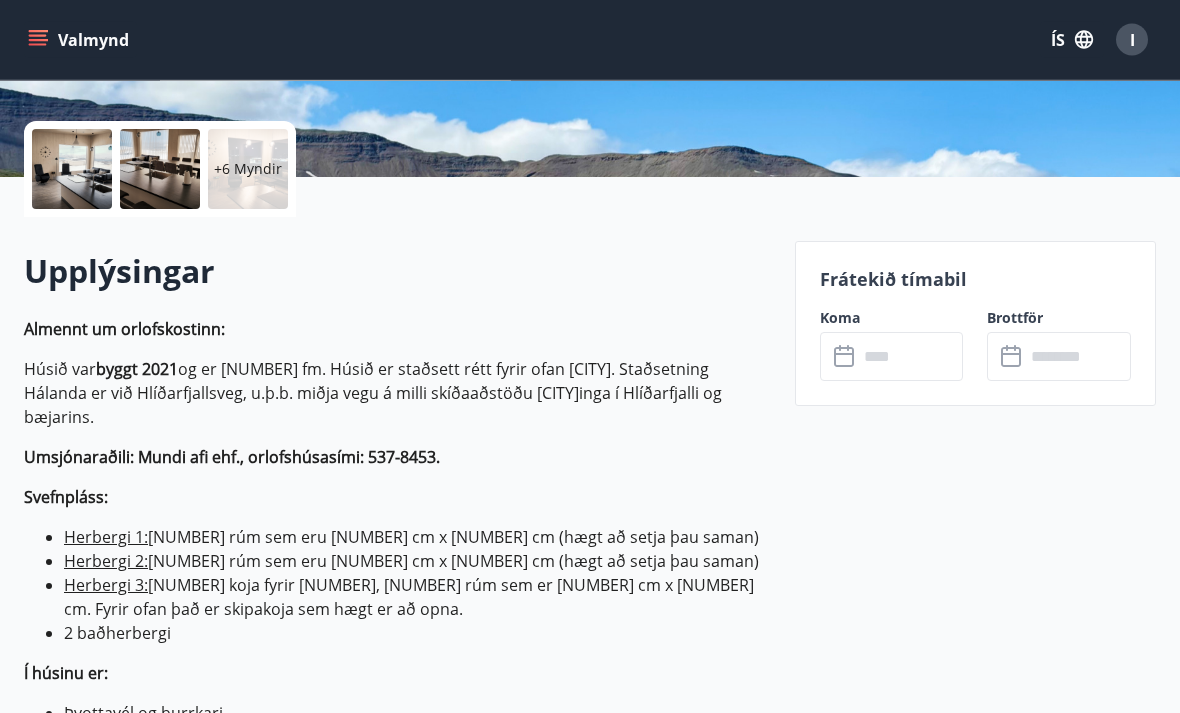 scroll, scrollTop: 423, scrollLeft: 0, axis: vertical 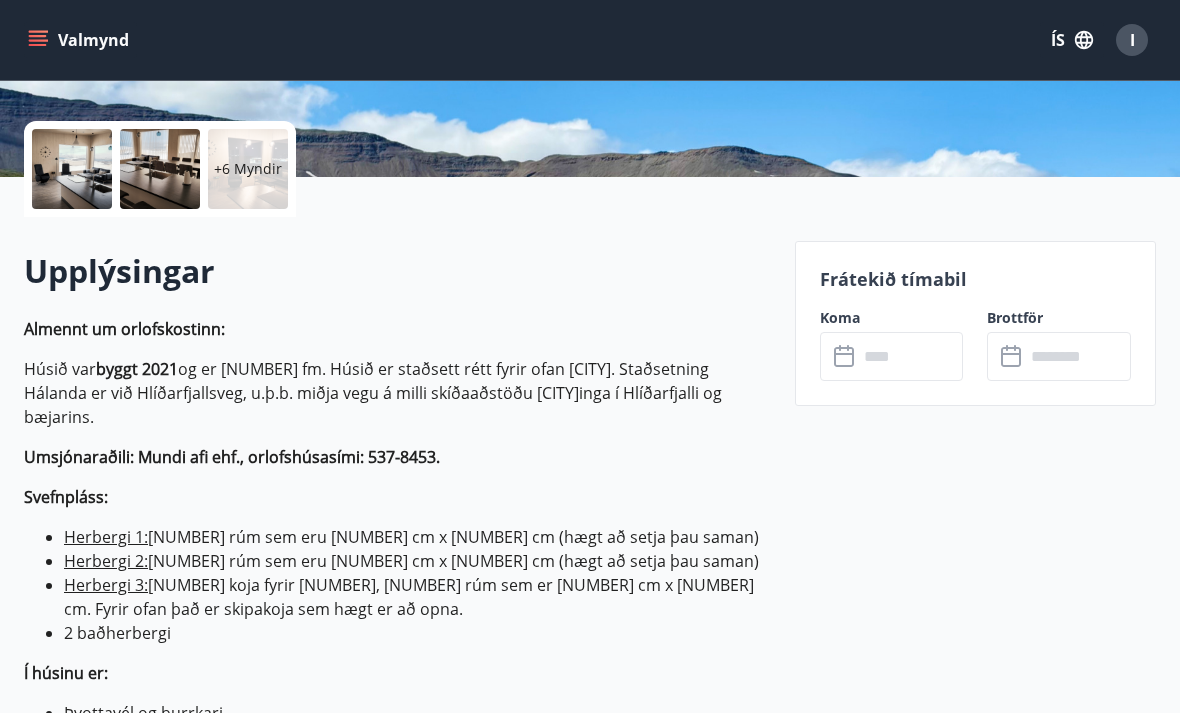 click at bounding box center [911, 356] 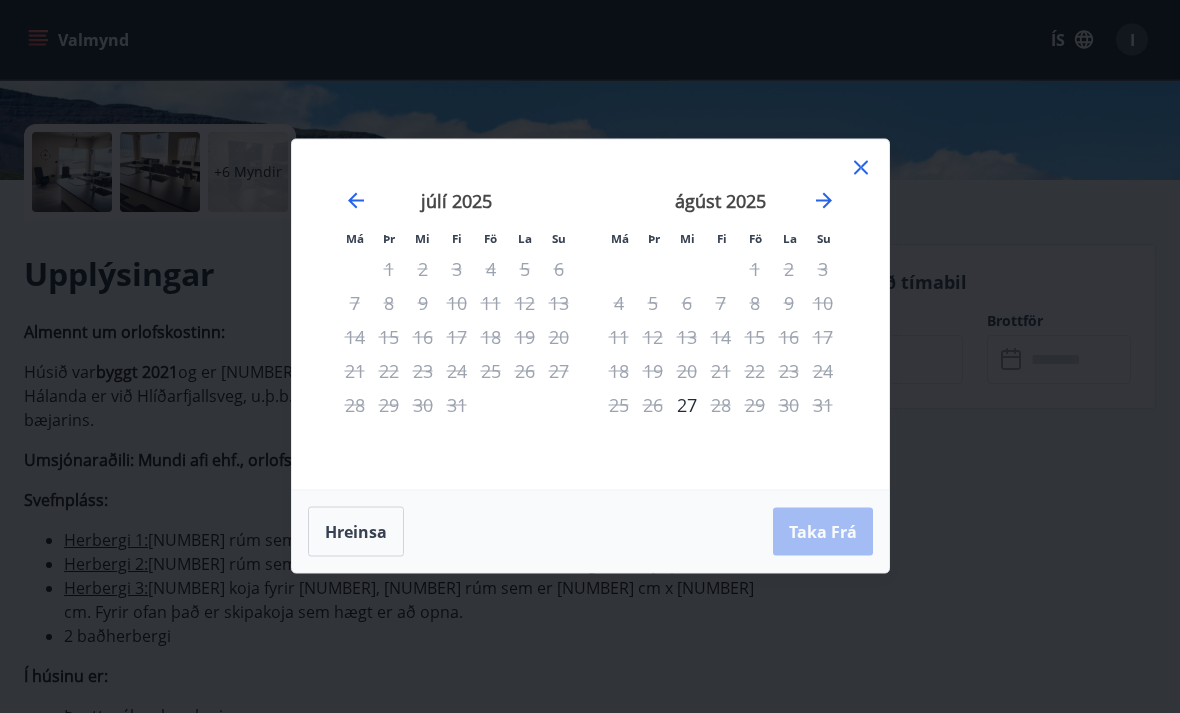 scroll, scrollTop: 420, scrollLeft: 0, axis: vertical 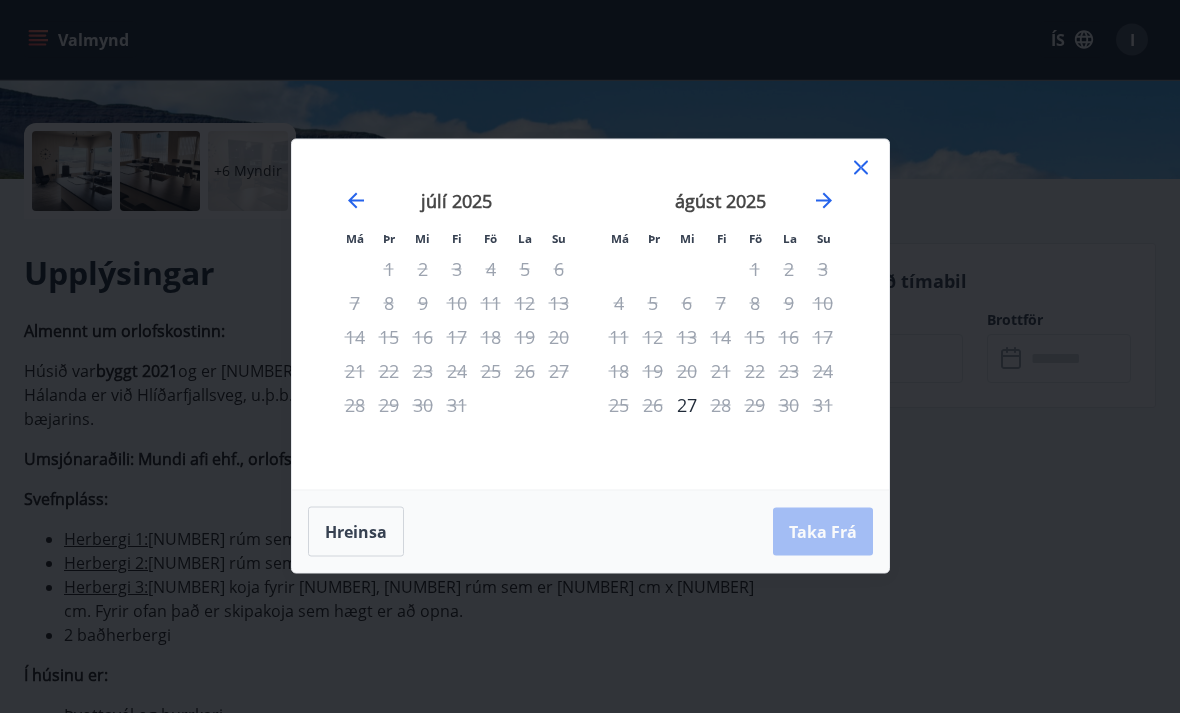 click 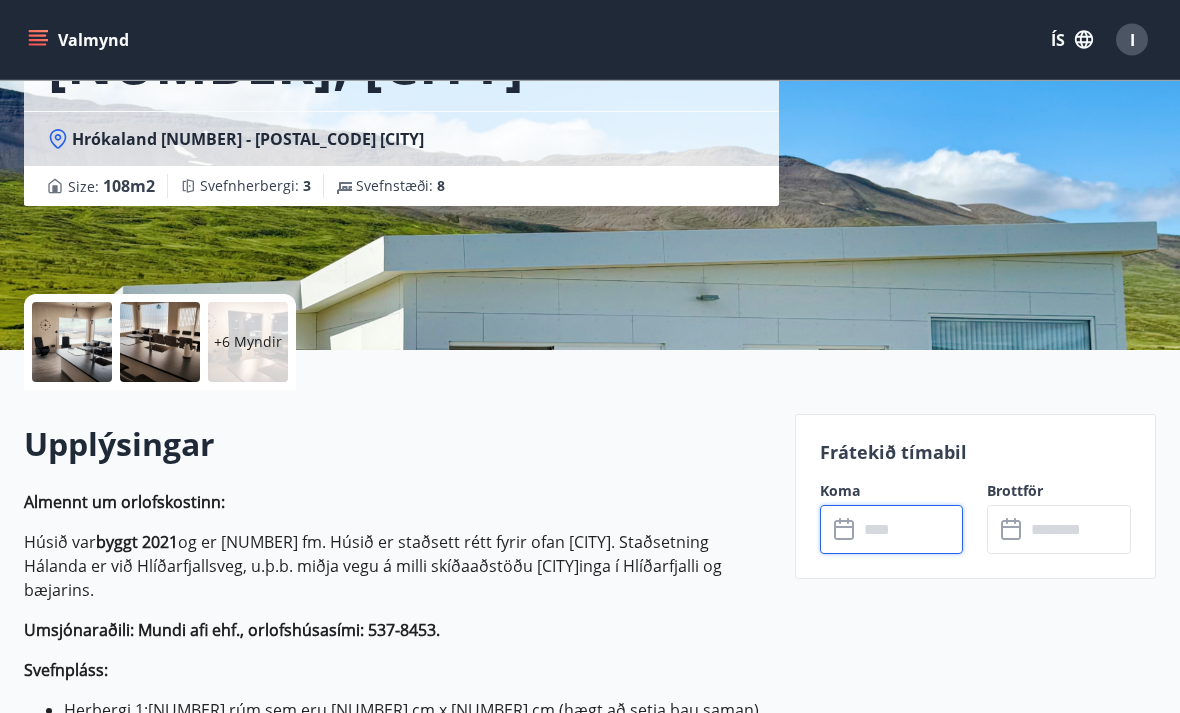 scroll, scrollTop: 0, scrollLeft: 0, axis: both 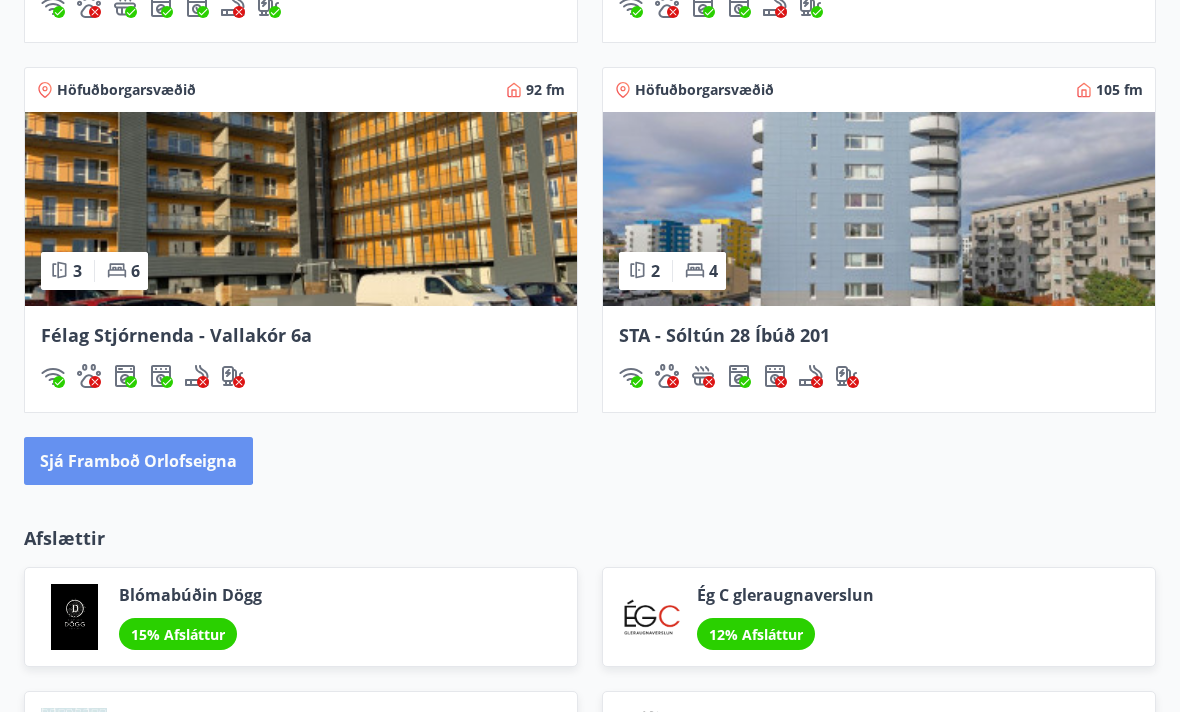 click on "Sjá framboð orlofseigna" at bounding box center [138, 462] 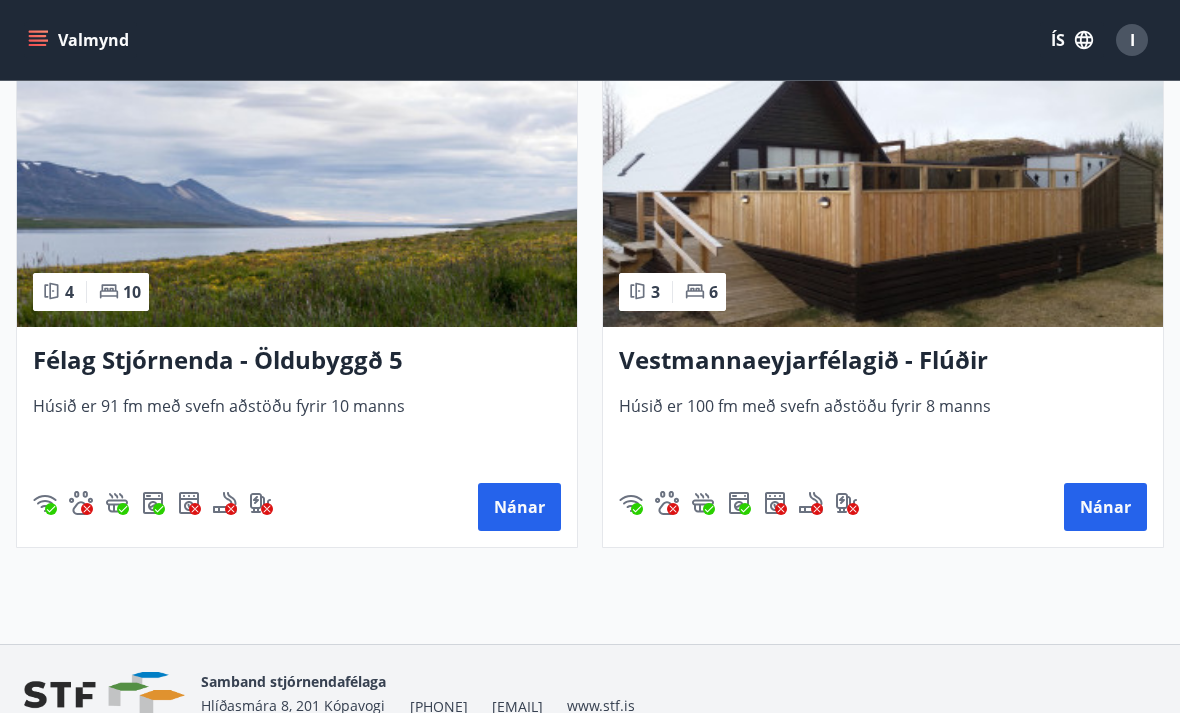 scroll, scrollTop: 7462, scrollLeft: 0, axis: vertical 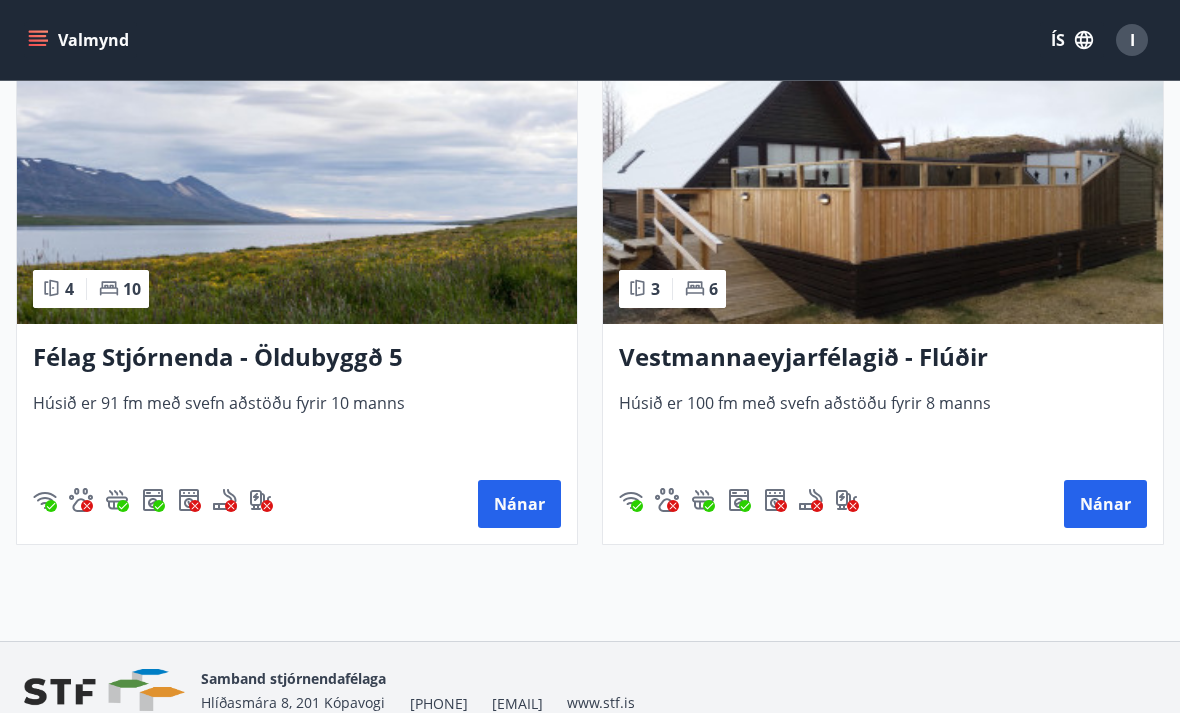 click on "Vestmannaeyjarfélagið - Flúðir" at bounding box center [883, 358] 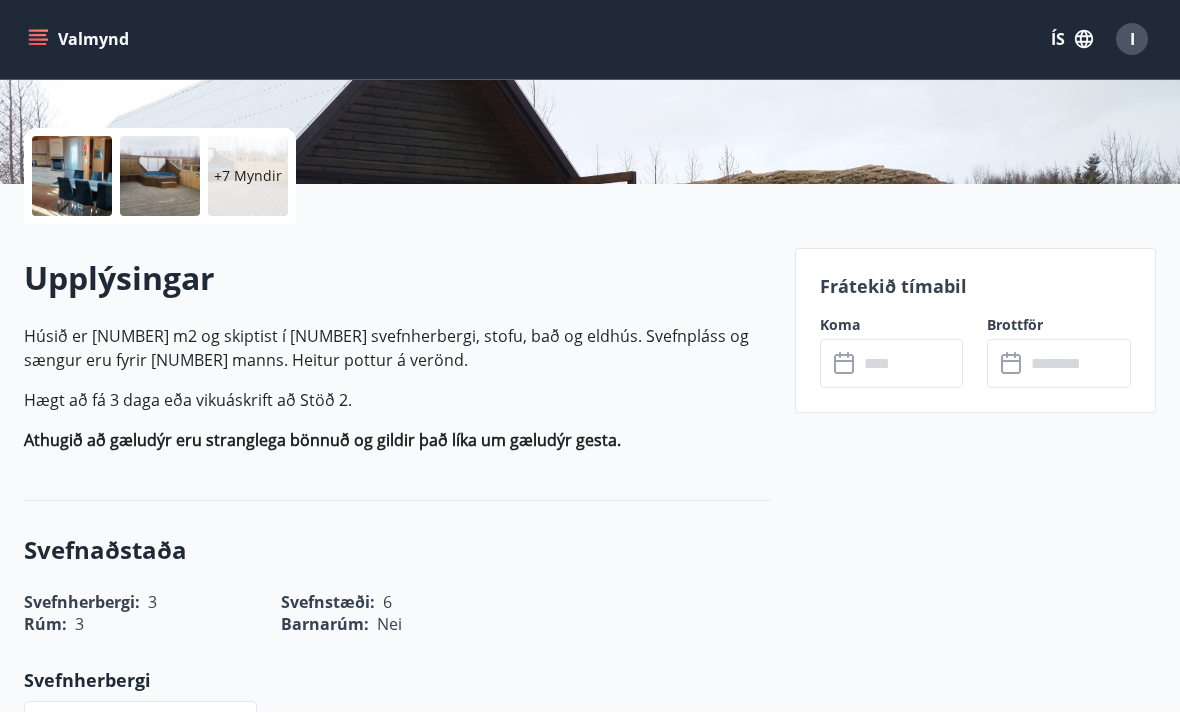 scroll, scrollTop: 416, scrollLeft: 0, axis: vertical 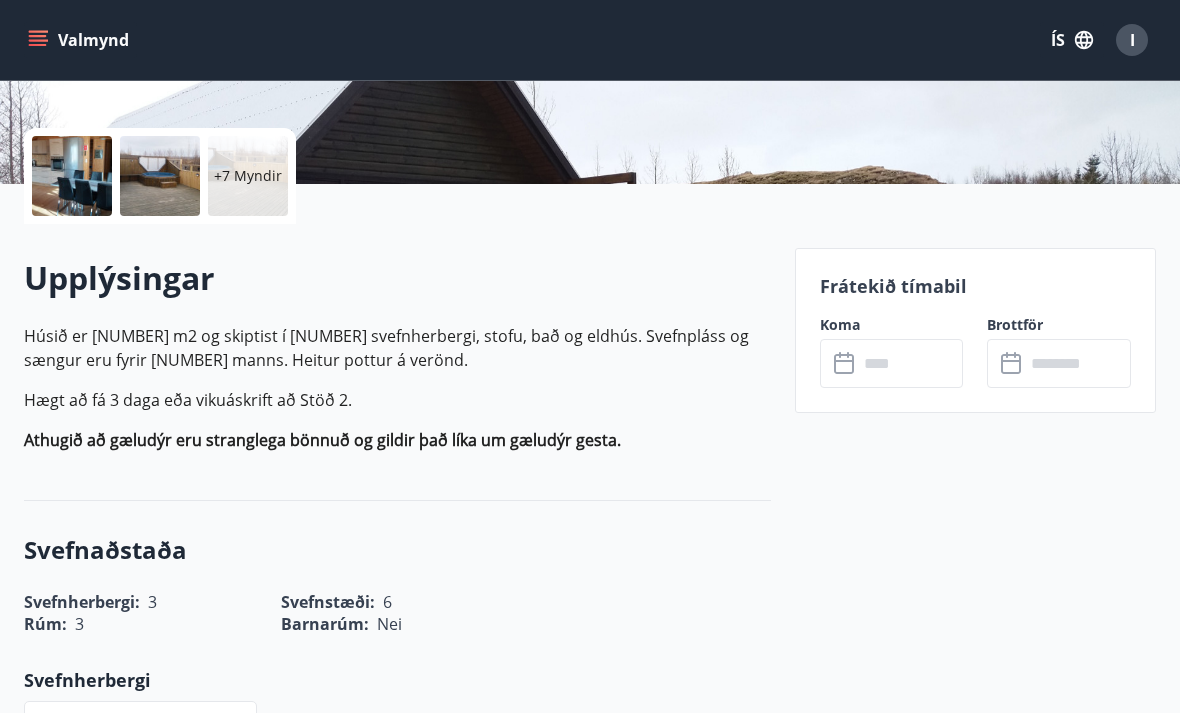 click at bounding box center (911, 363) 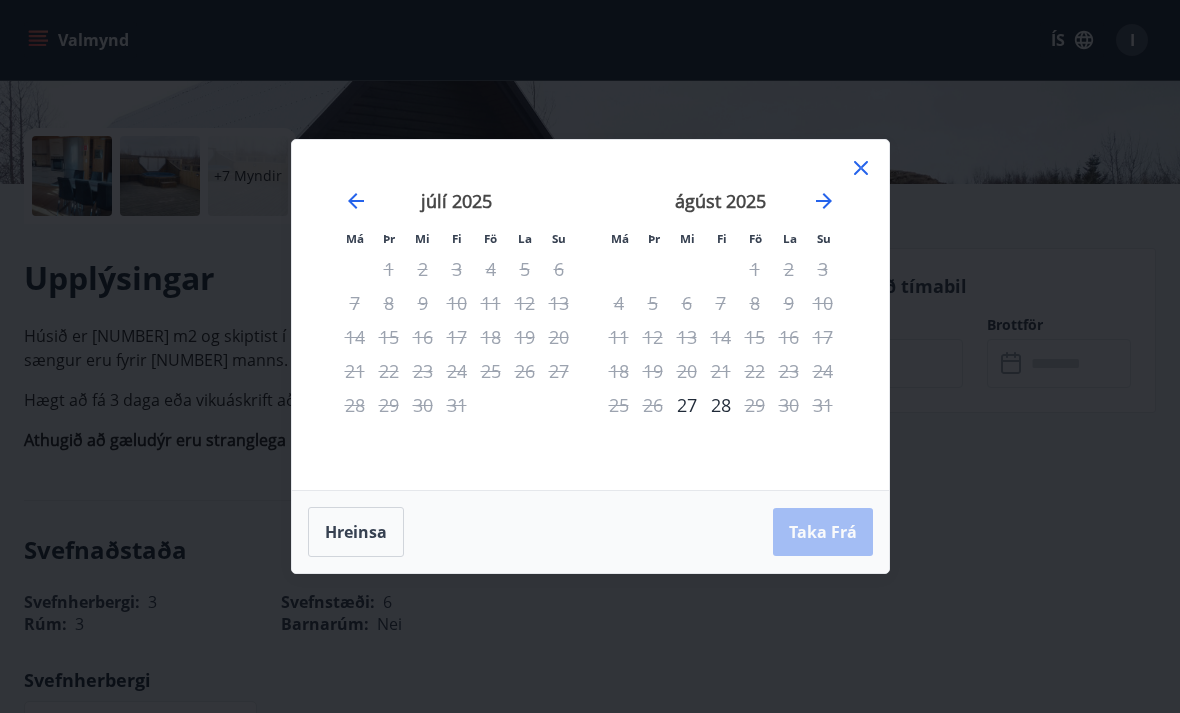 click 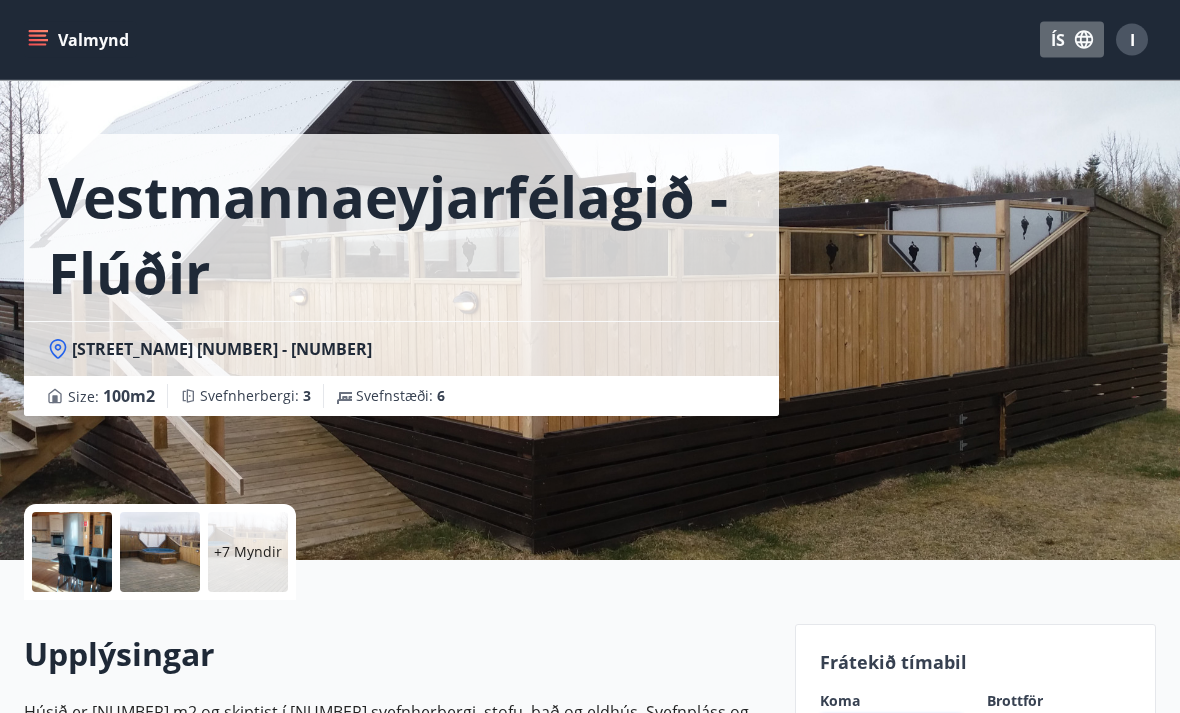 scroll, scrollTop: 40, scrollLeft: 0, axis: vertical 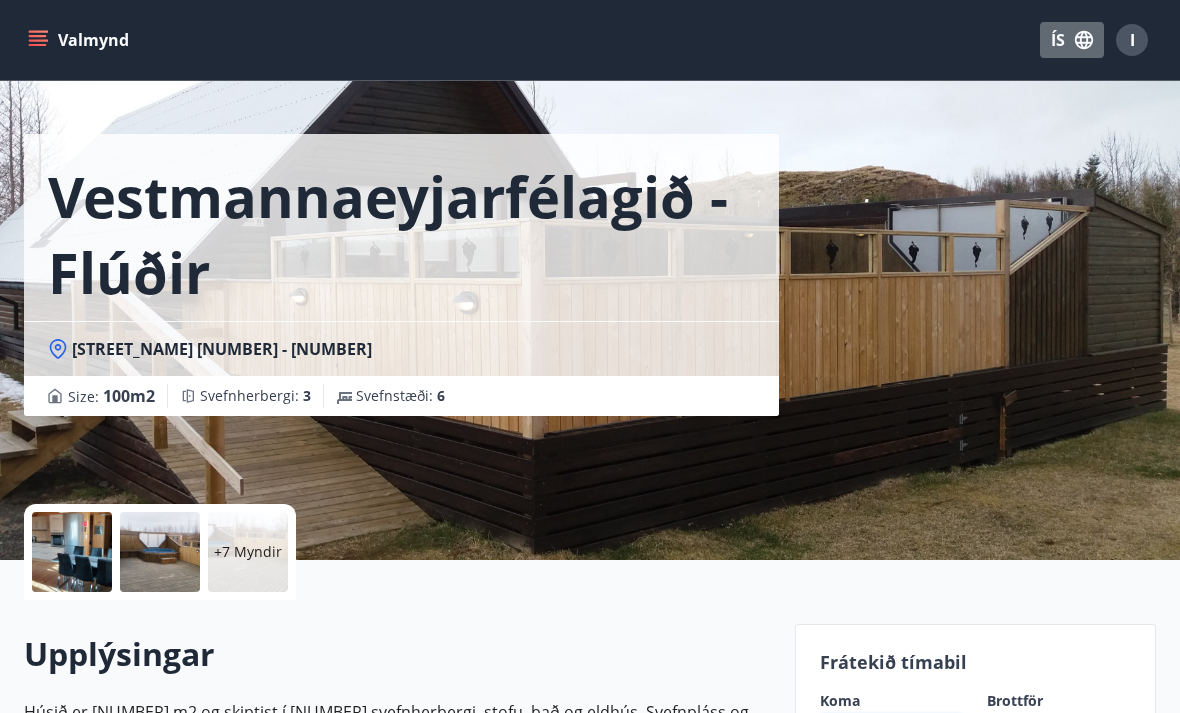 click 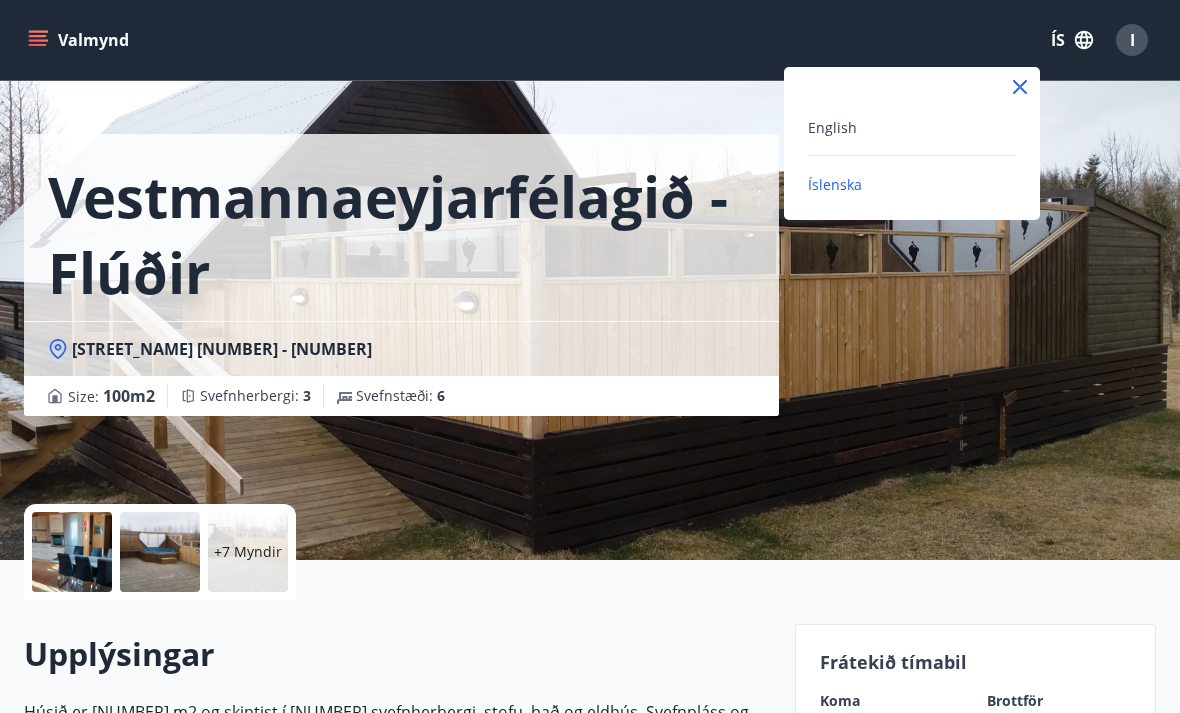 click 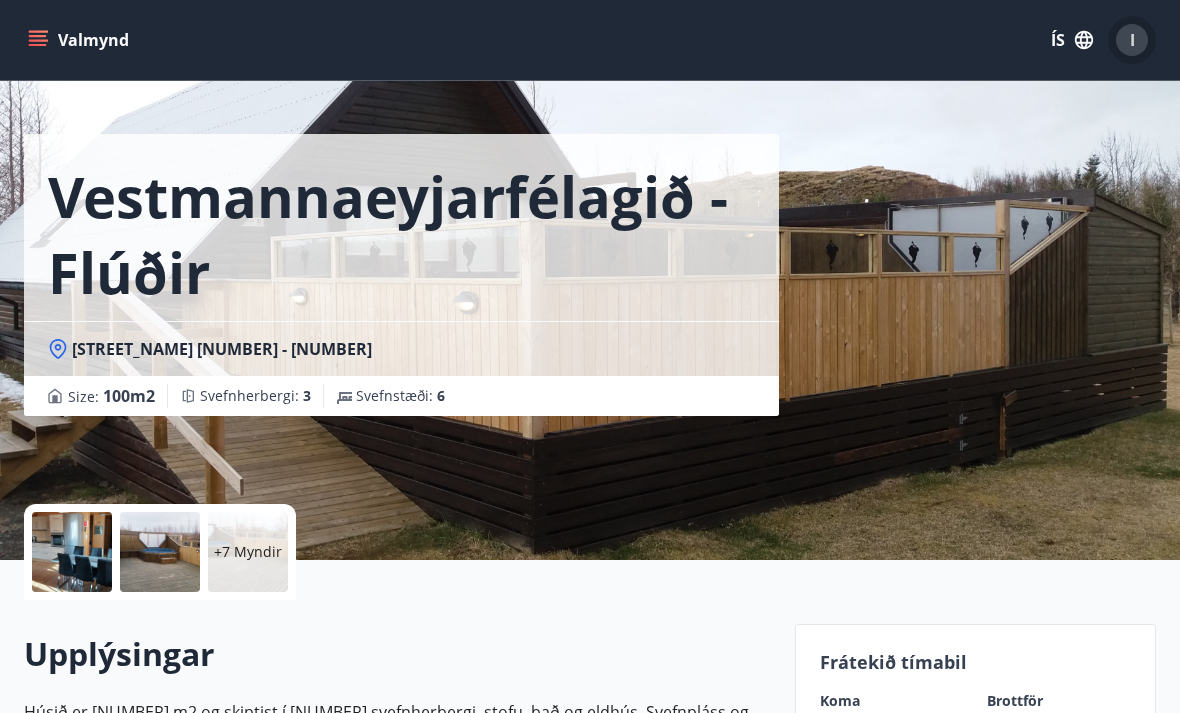 click on "I" at bounding box center (1132, 40) 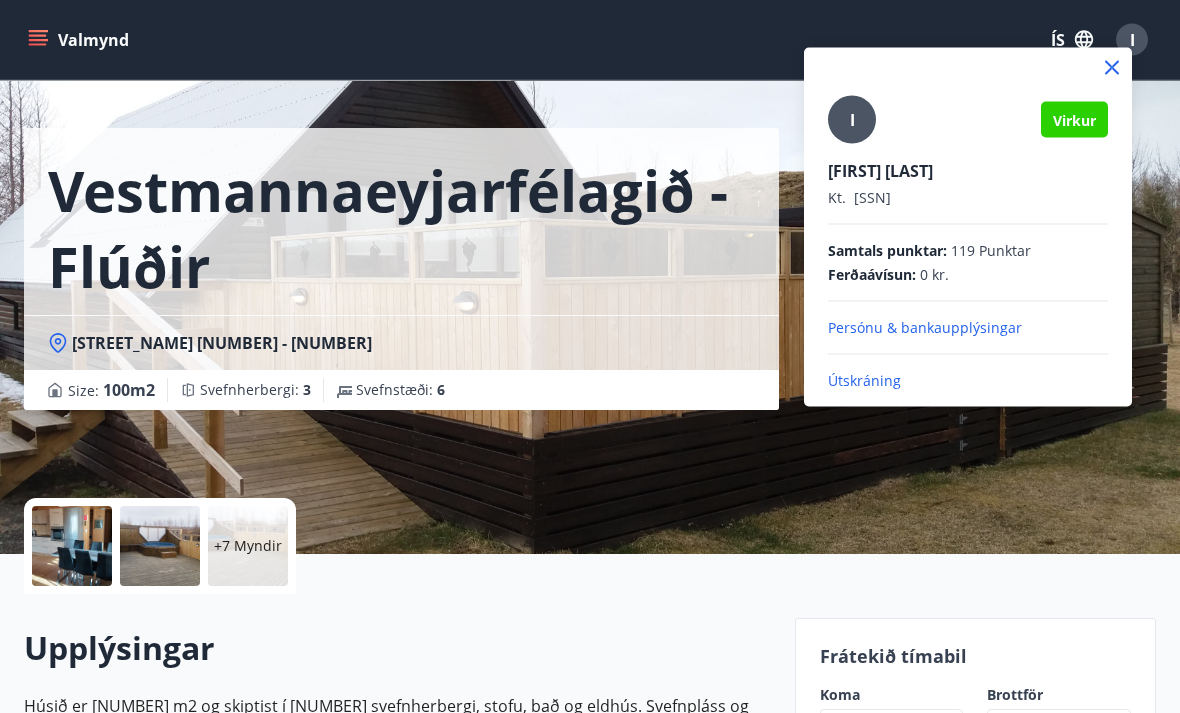 scroll, scrollTop: 46, scrollLeft: 0, axis: vertical 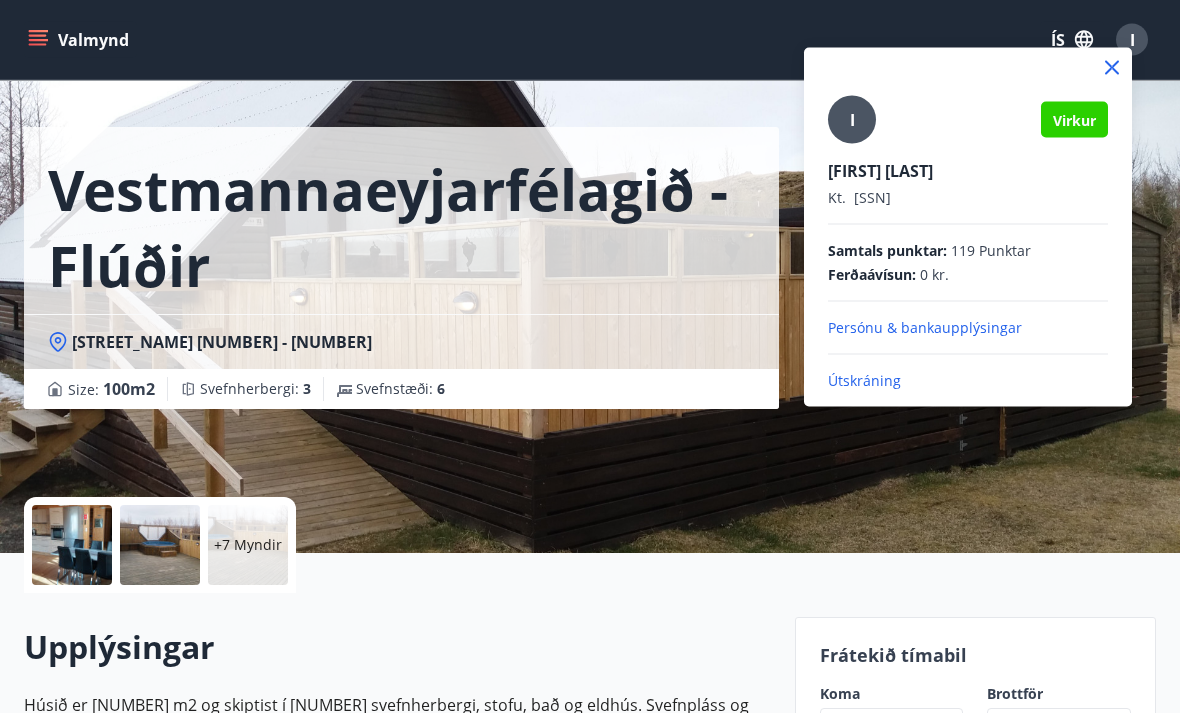 click on "Útskráning" at bounding box center (968, 381) 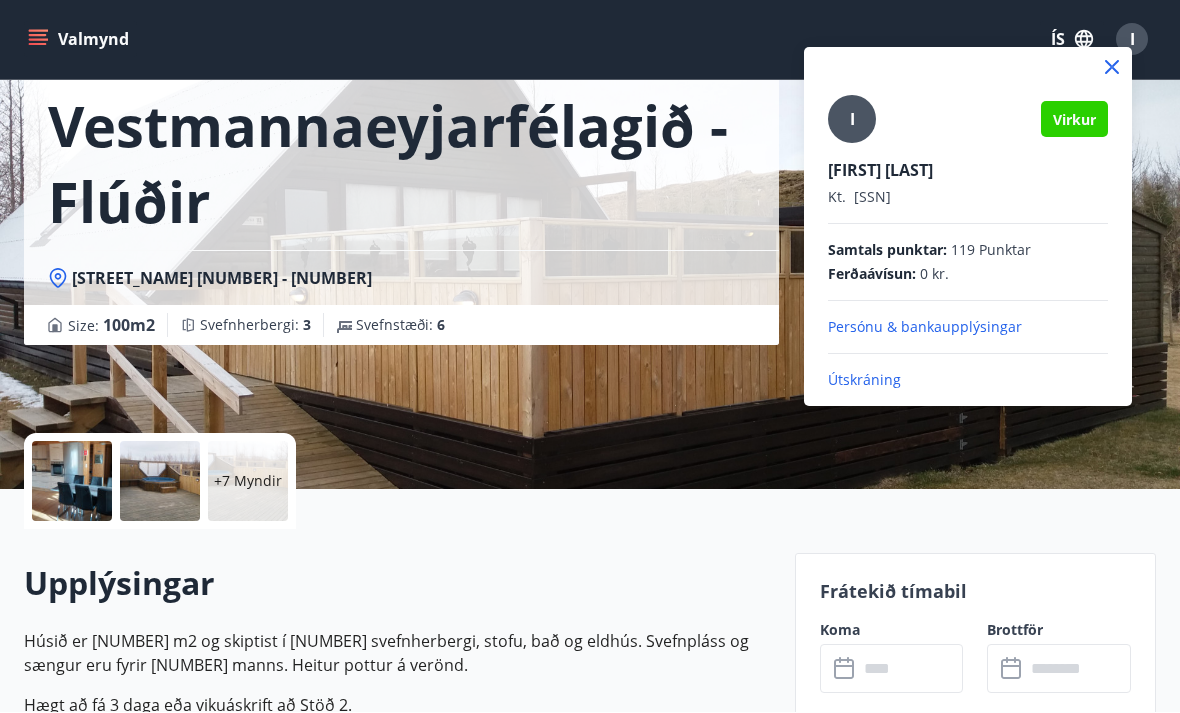 scroll, scrollTop: 111, scrollLeft: 0, axis: vertical 